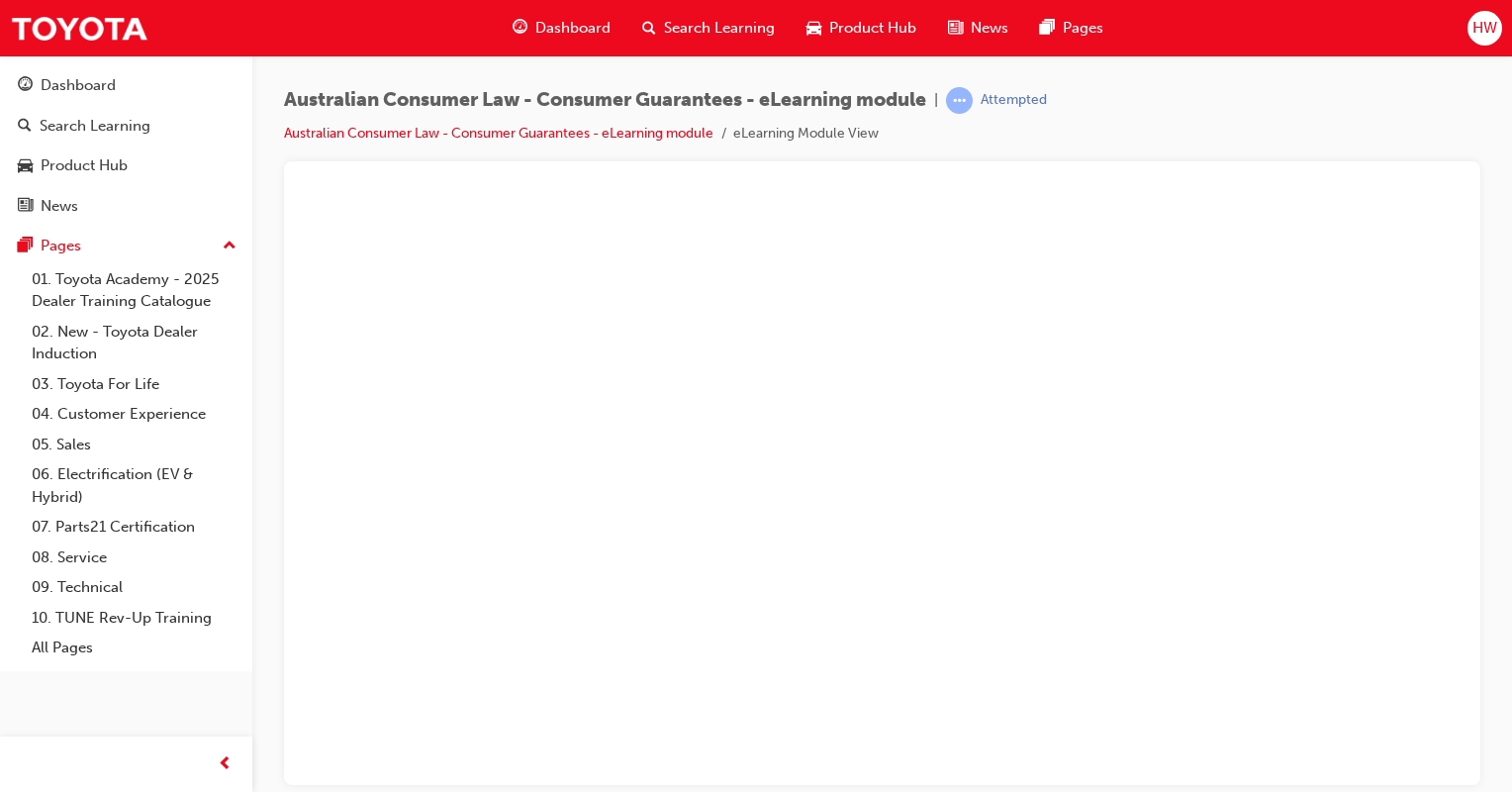 scroll, scrollTop: 0, scrollLeft: 0, axis: both 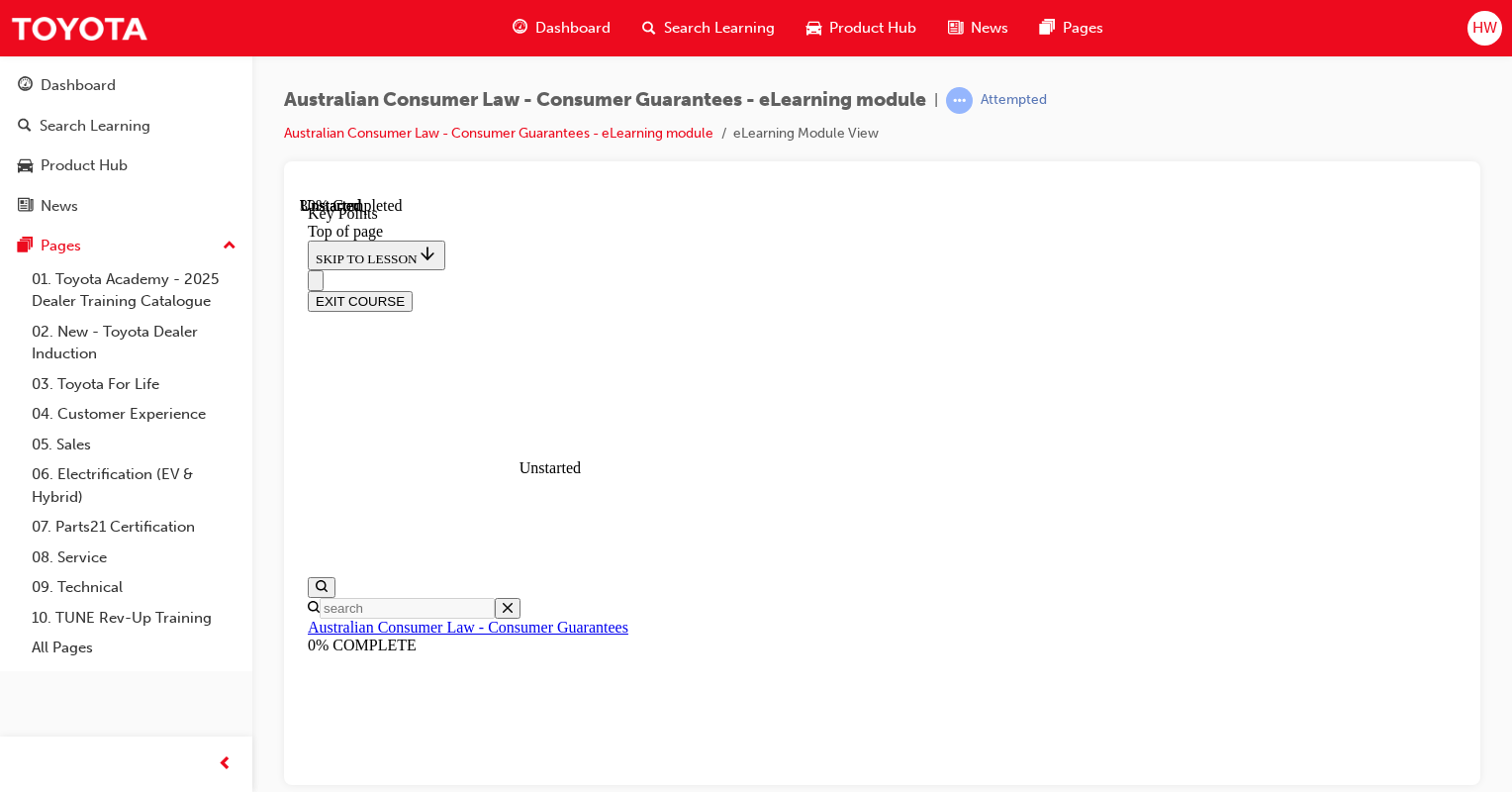 click on "CONTINUE" at bounding box center [349, 9500] 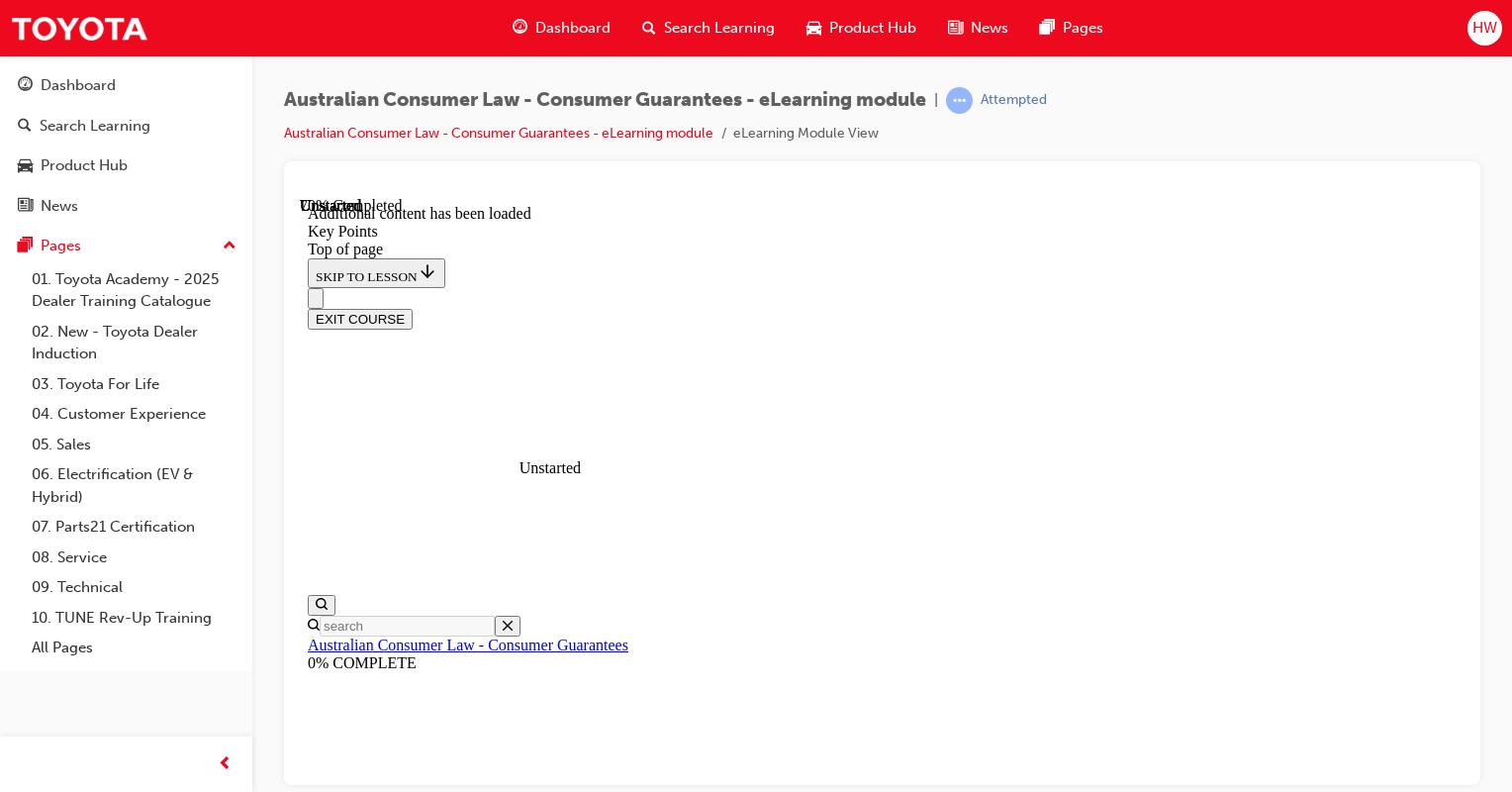 scroll, scrollTop: 2750, scrollLeft: 0, axis: vertical 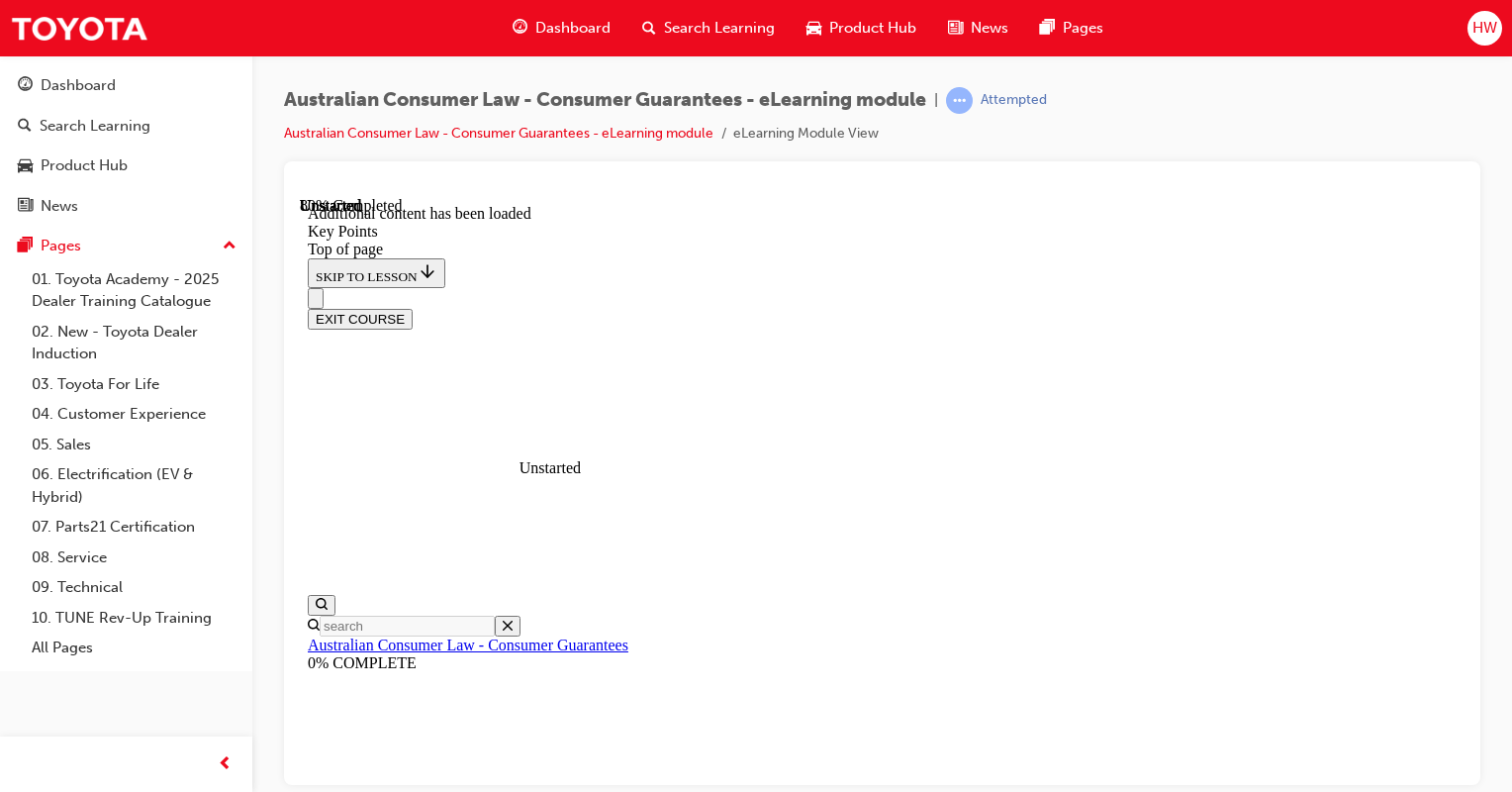 click on "START" at bounding box center [335, 16563] 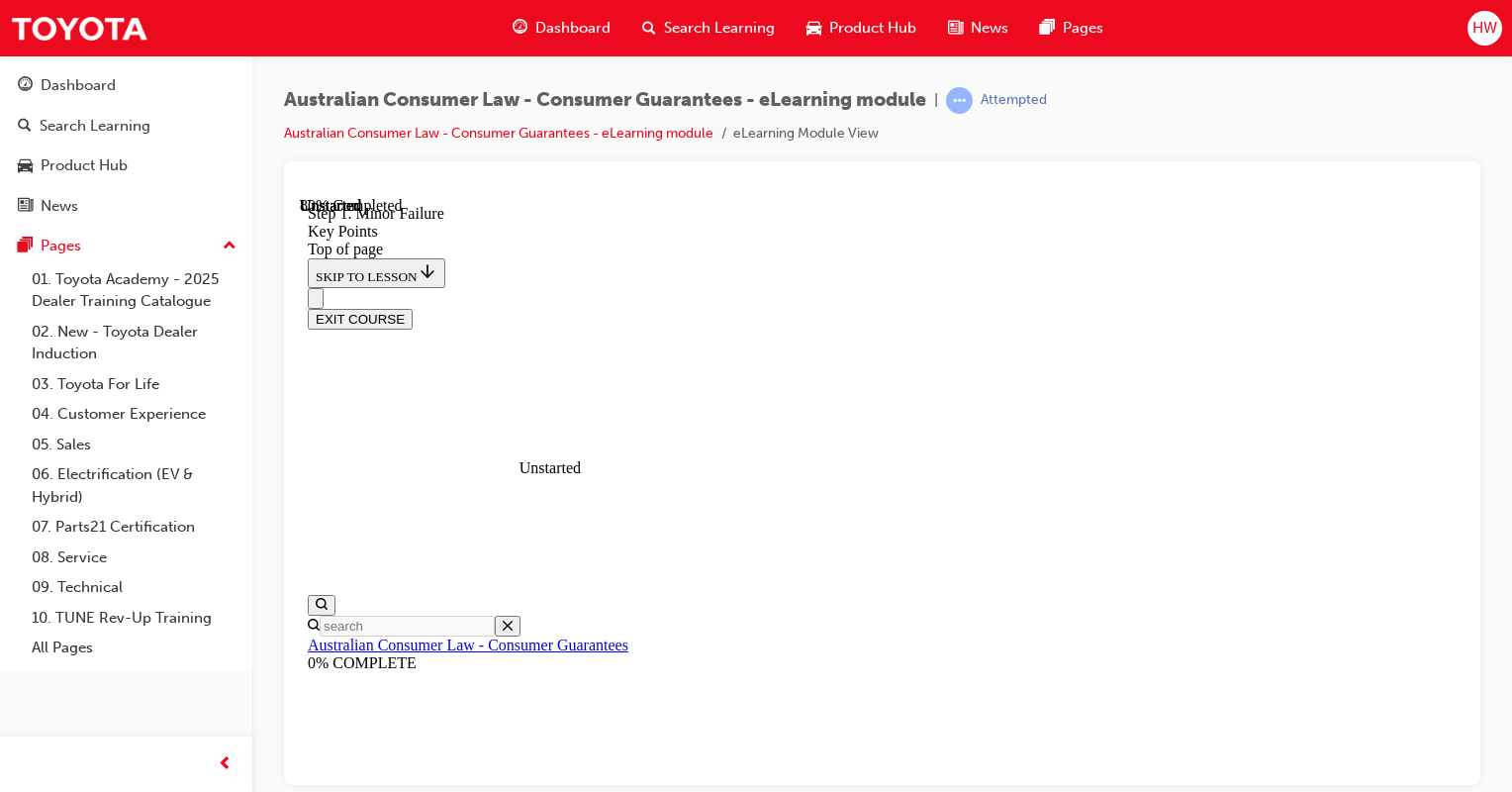 scroll, scrollTop: 4053, scrollLeft: 0, axis: vertical 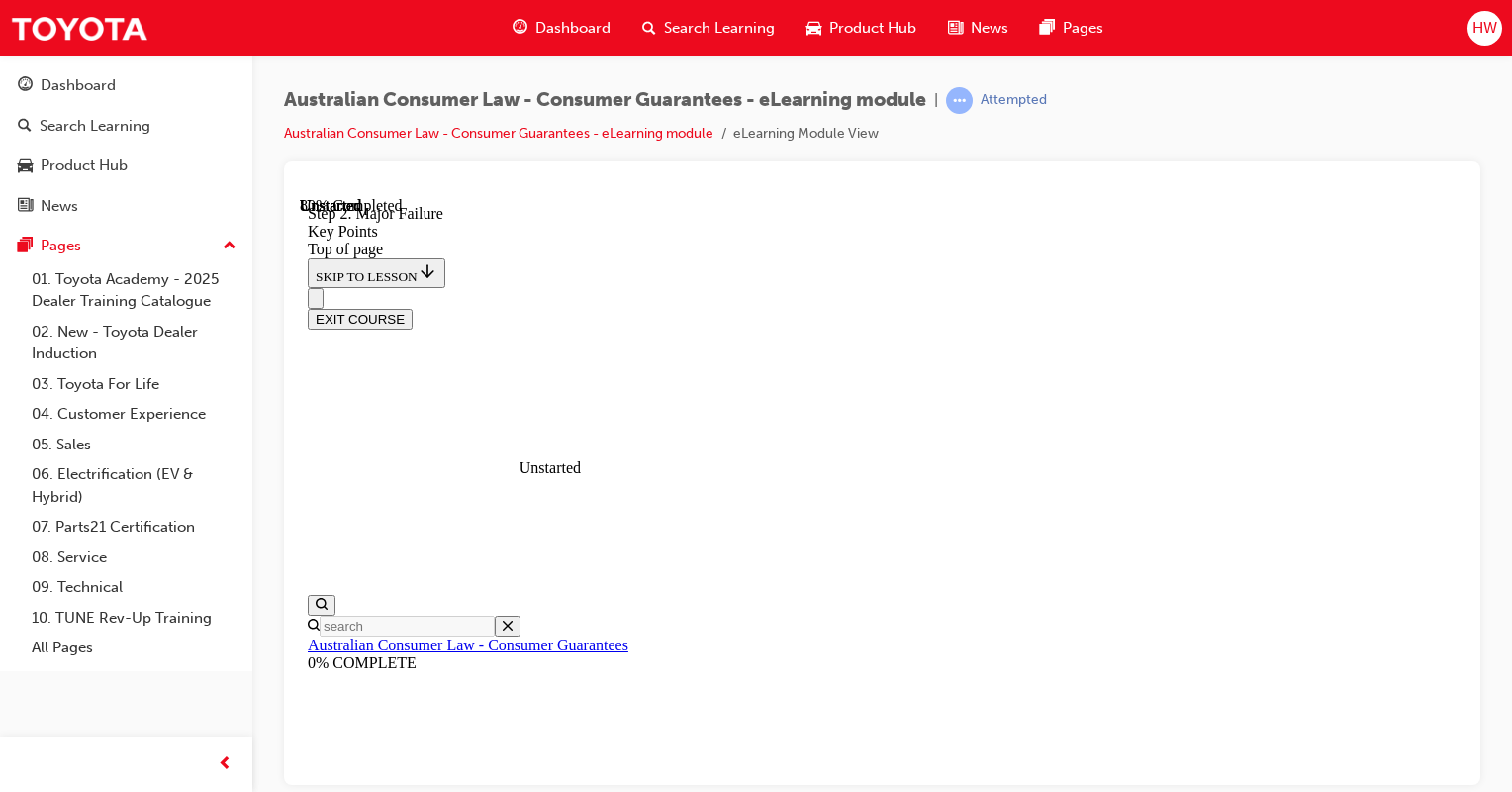 click 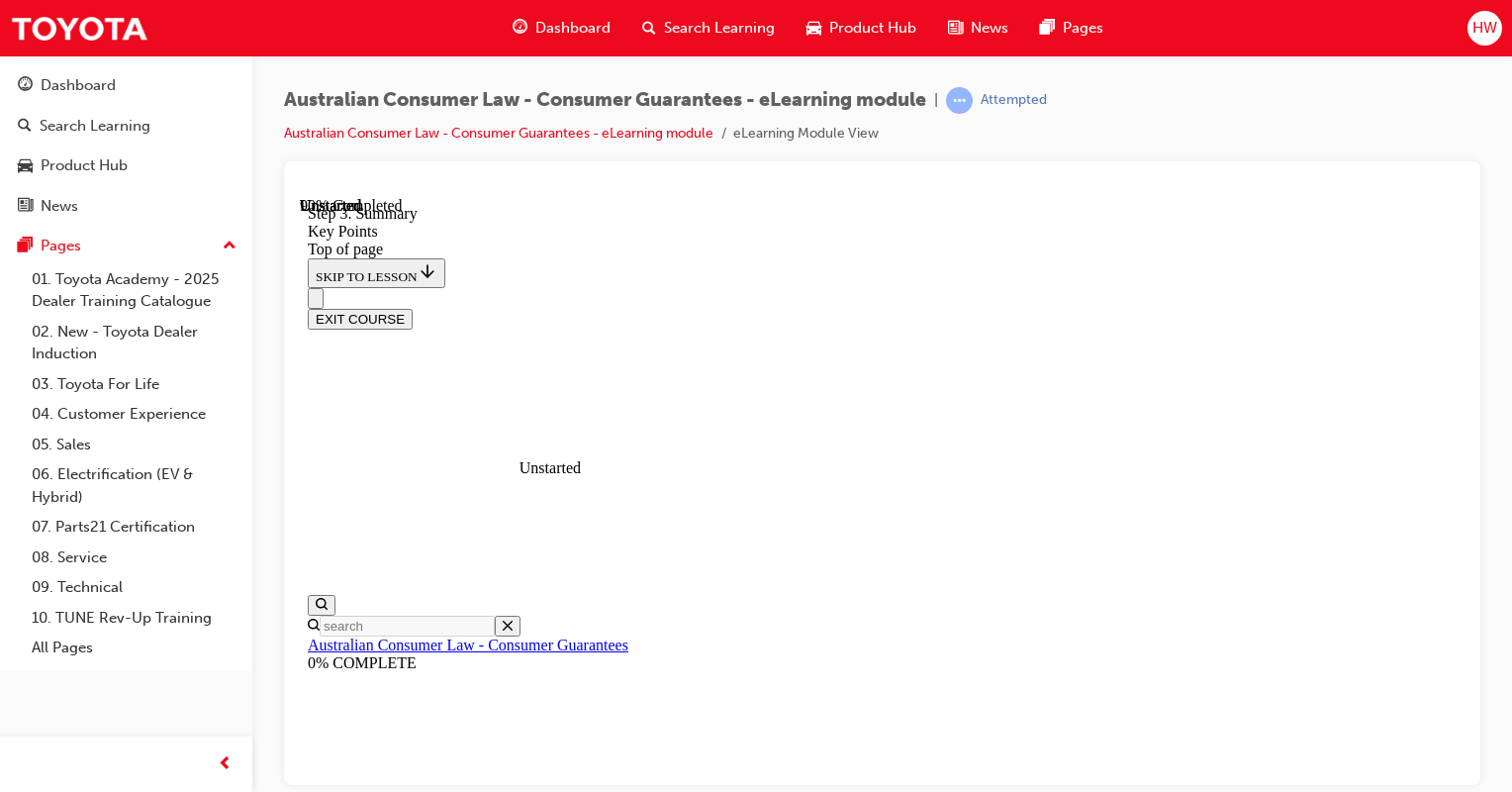 scroll, scrollTop: 3133, scrollLeft: 0, axis: vertical 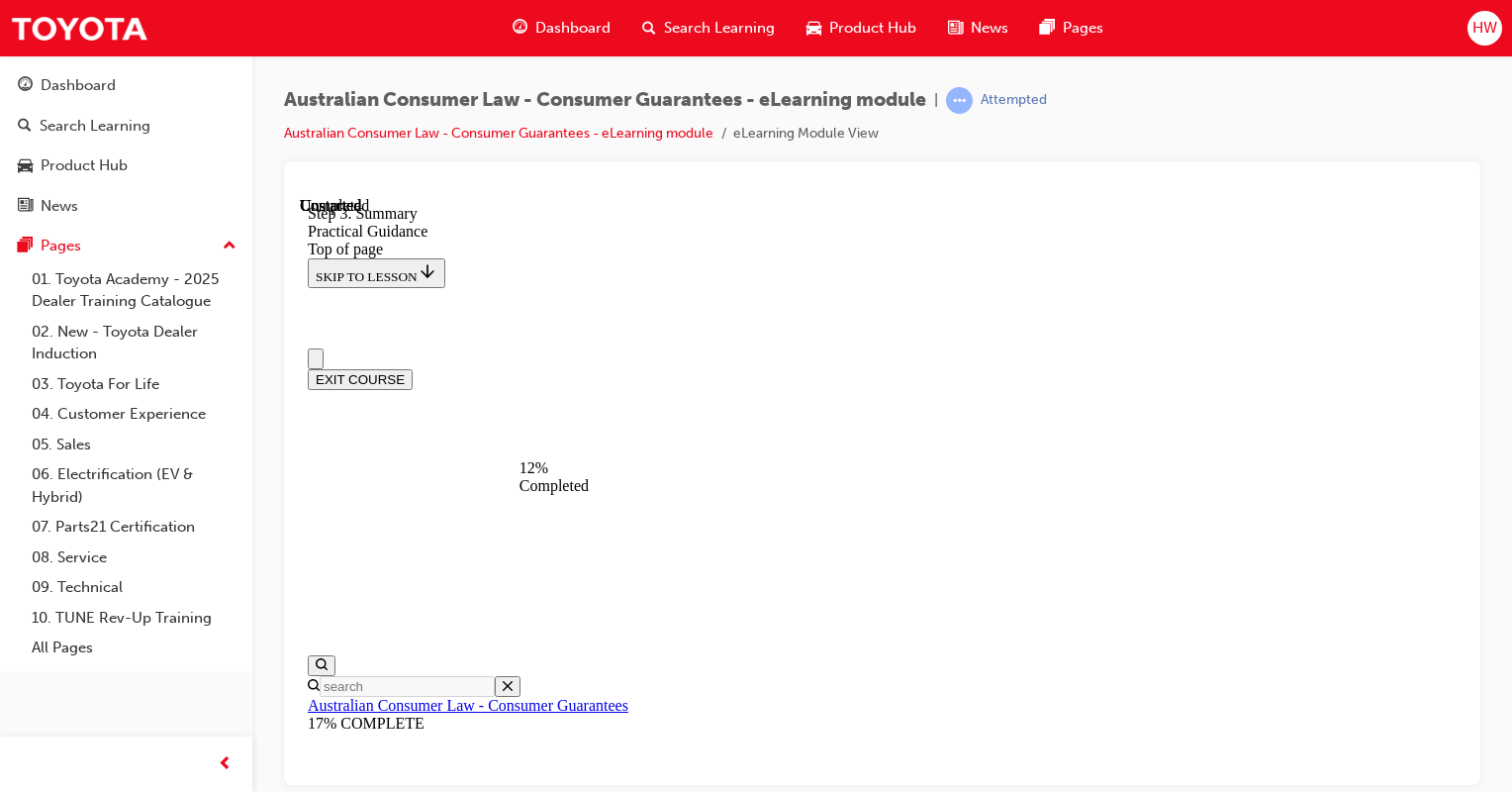 click on "Key Points" at bounding box center (901, 1501) 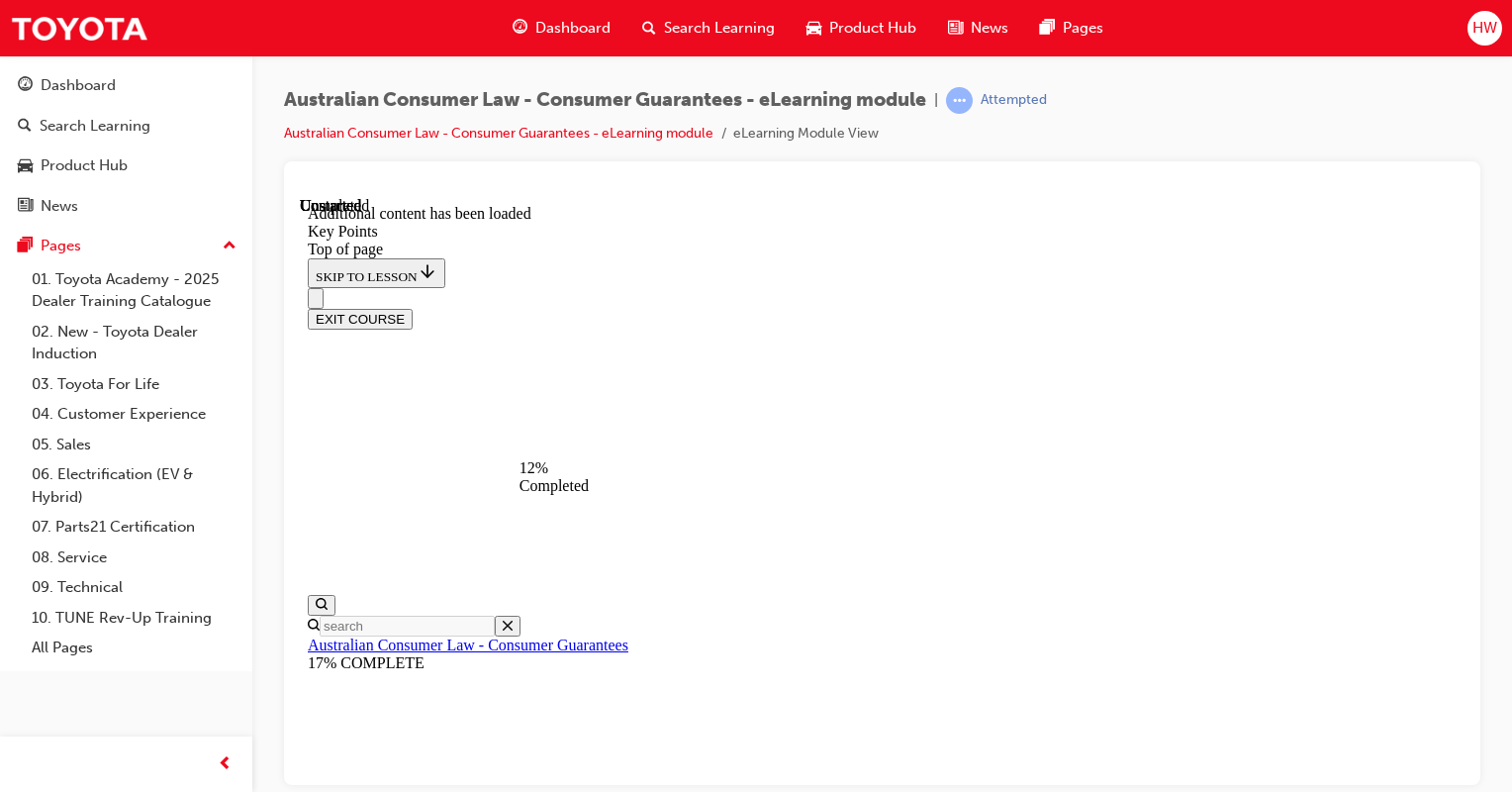 scroll, scrollTop: 3625, scrollLeft: 0, axis: vertical 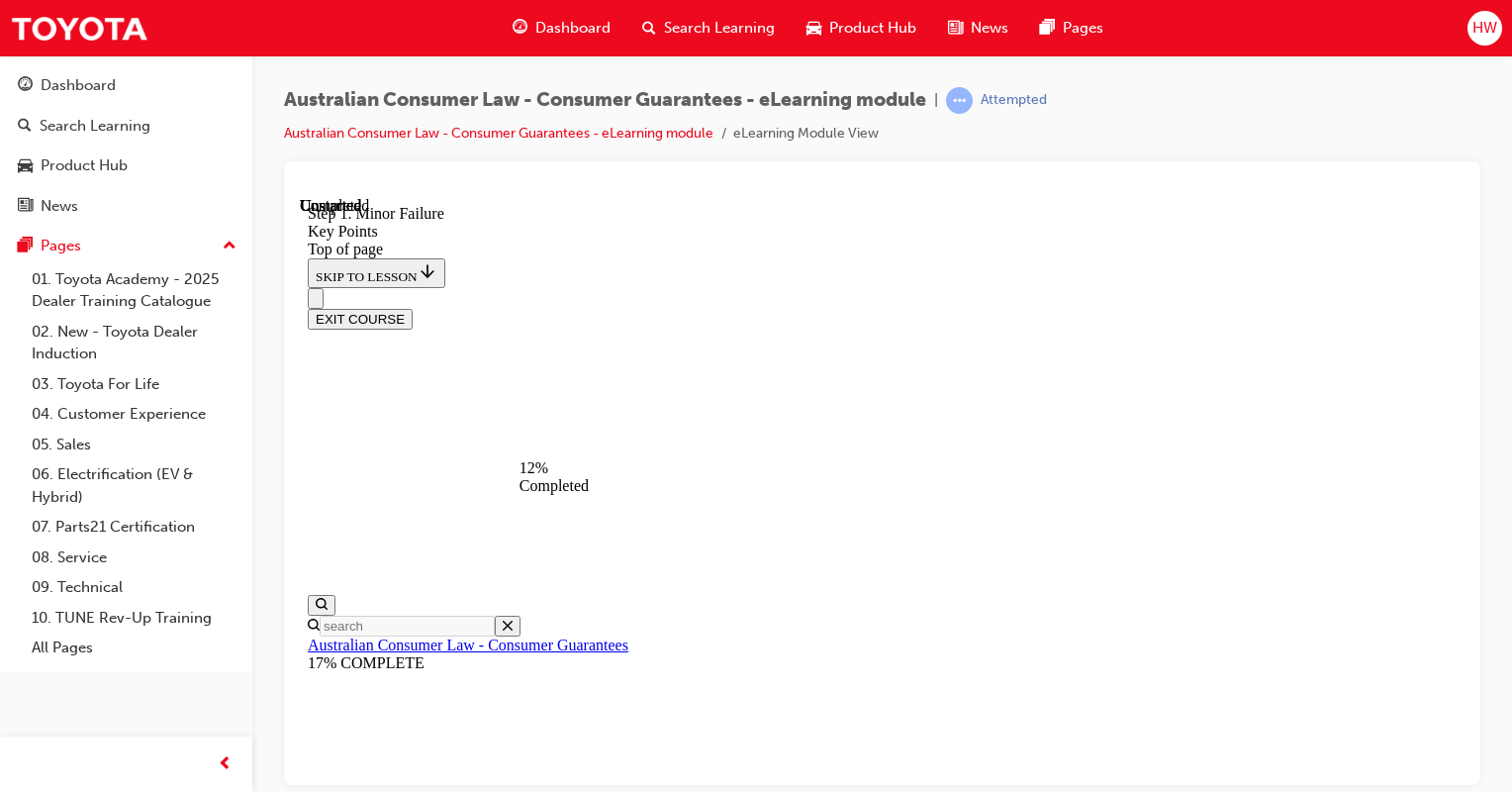 click at bounding box center [331, 16337] 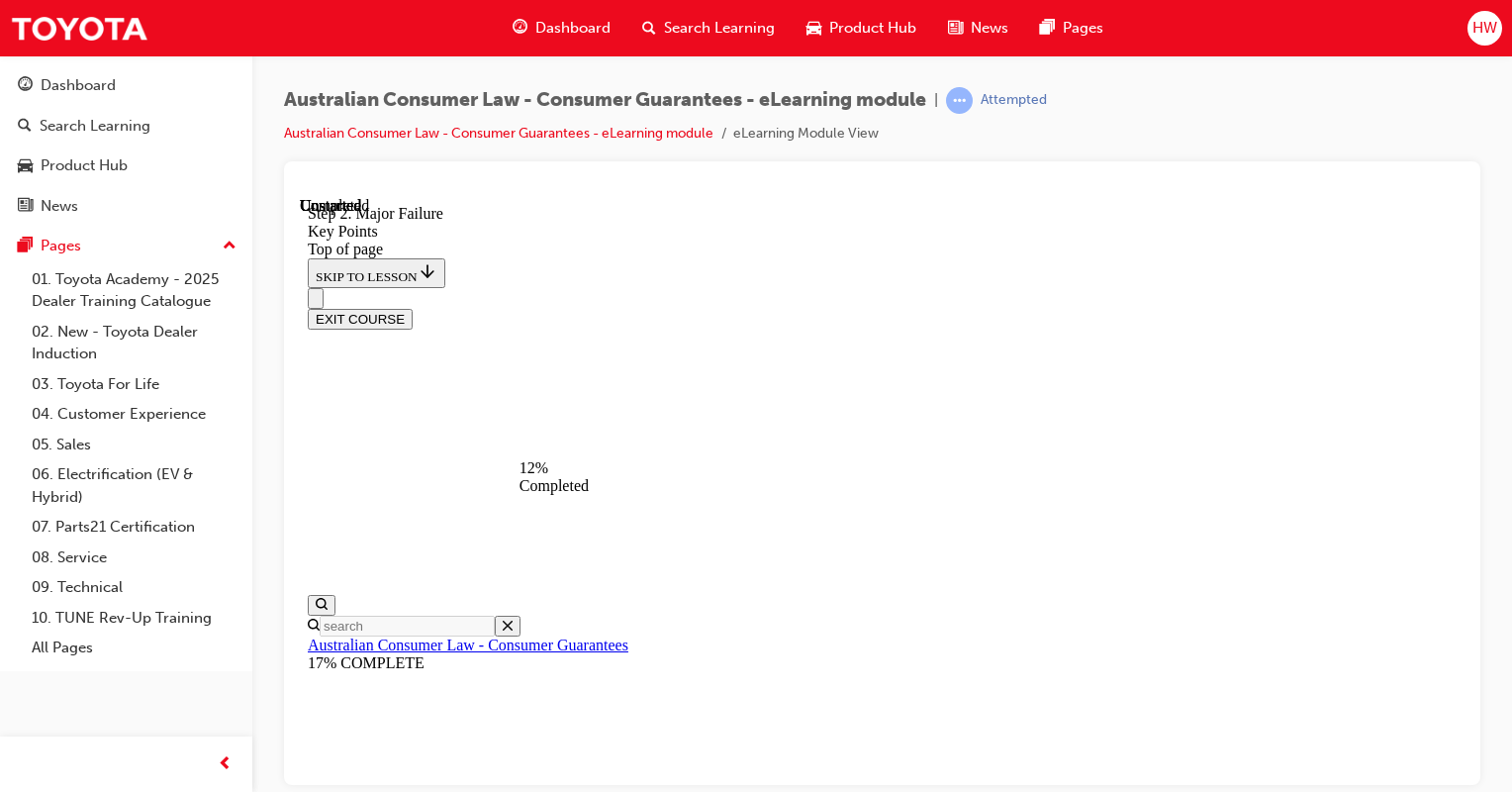 scroll, scrollTop: 3930, scrollLeft: 0, axis: vertical 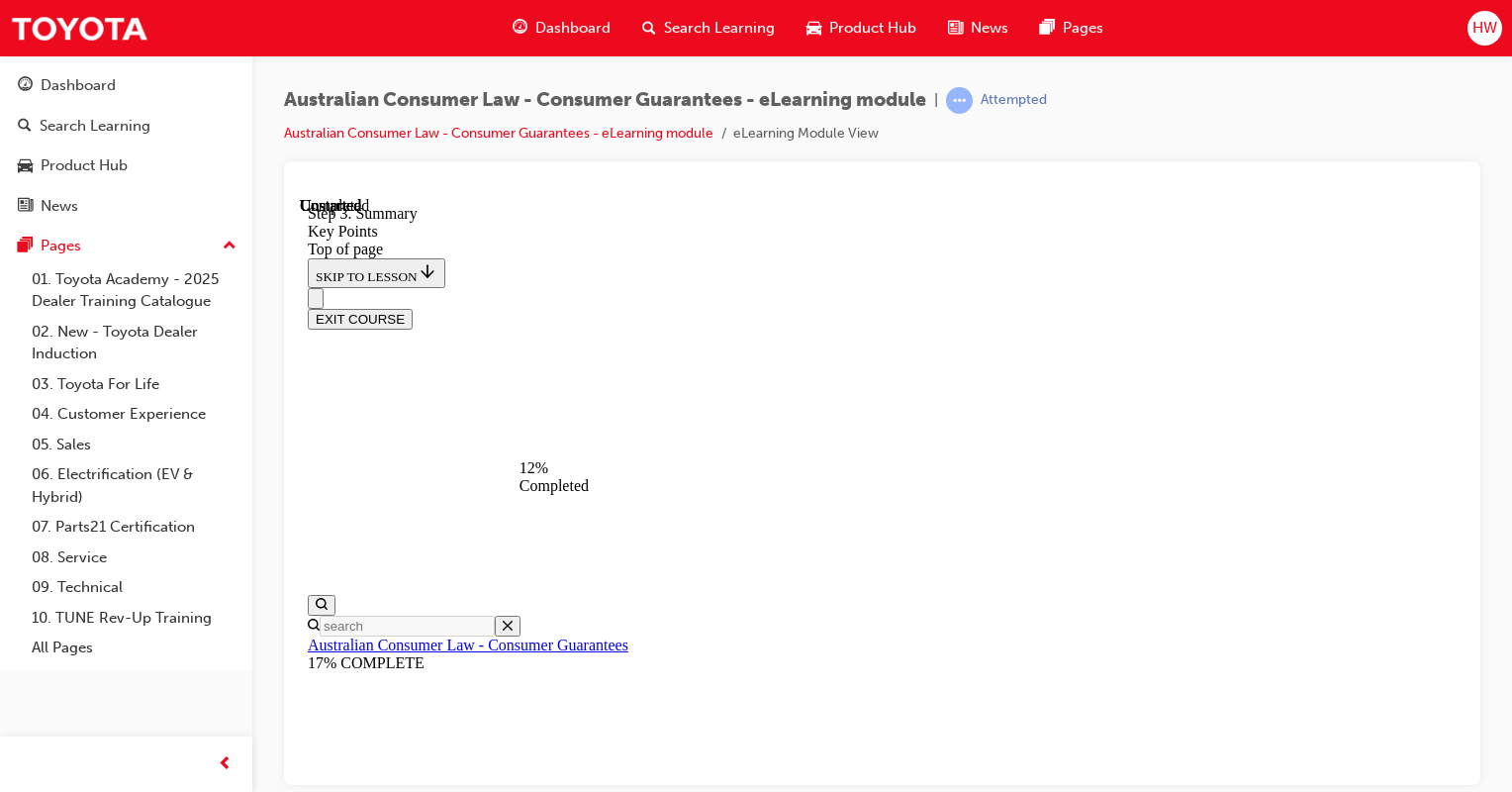 click at bounding box center [355, 17592] 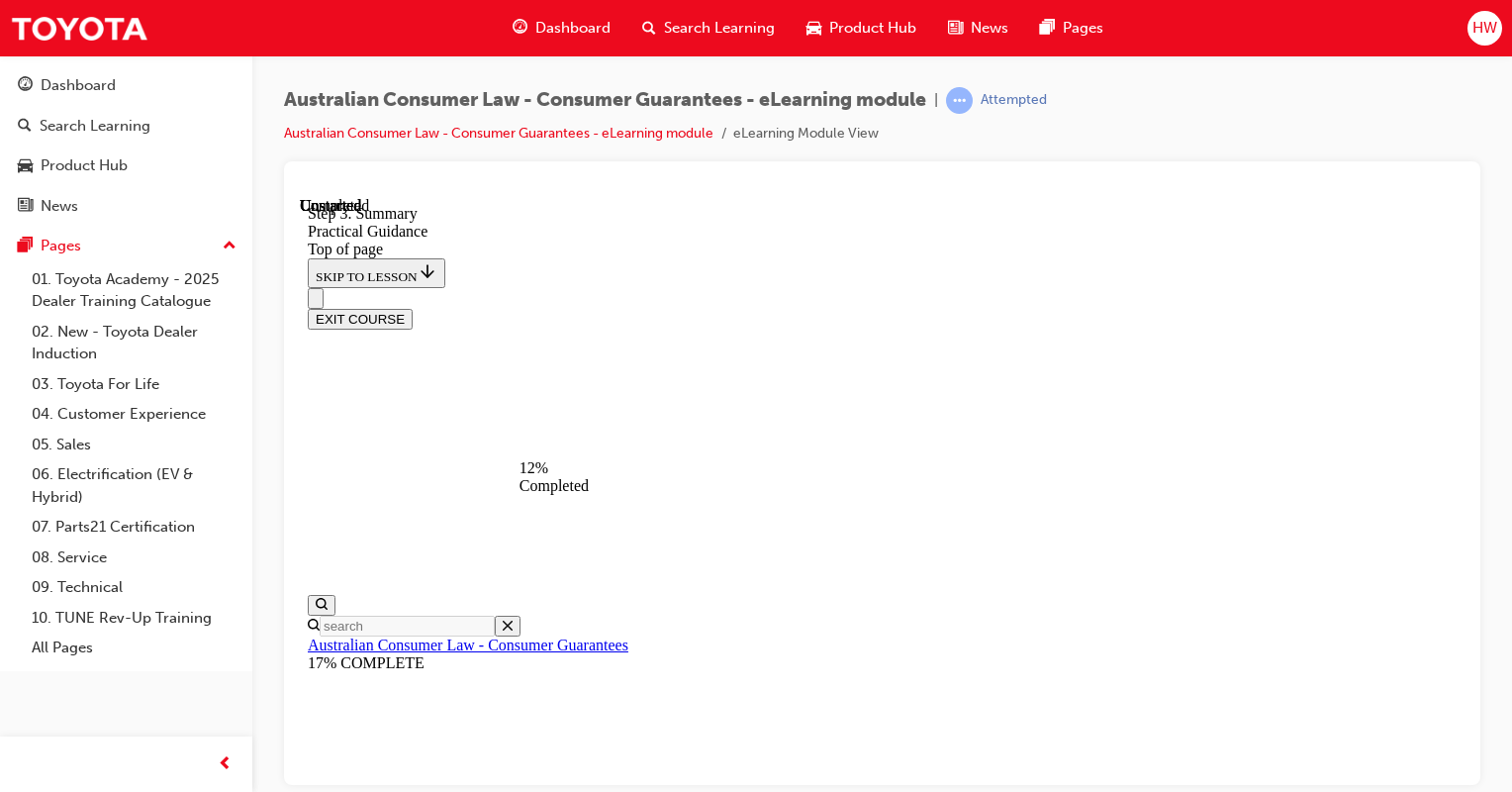 scroll, scrollTop: 259, scrollLeft: 0, axis: vertical 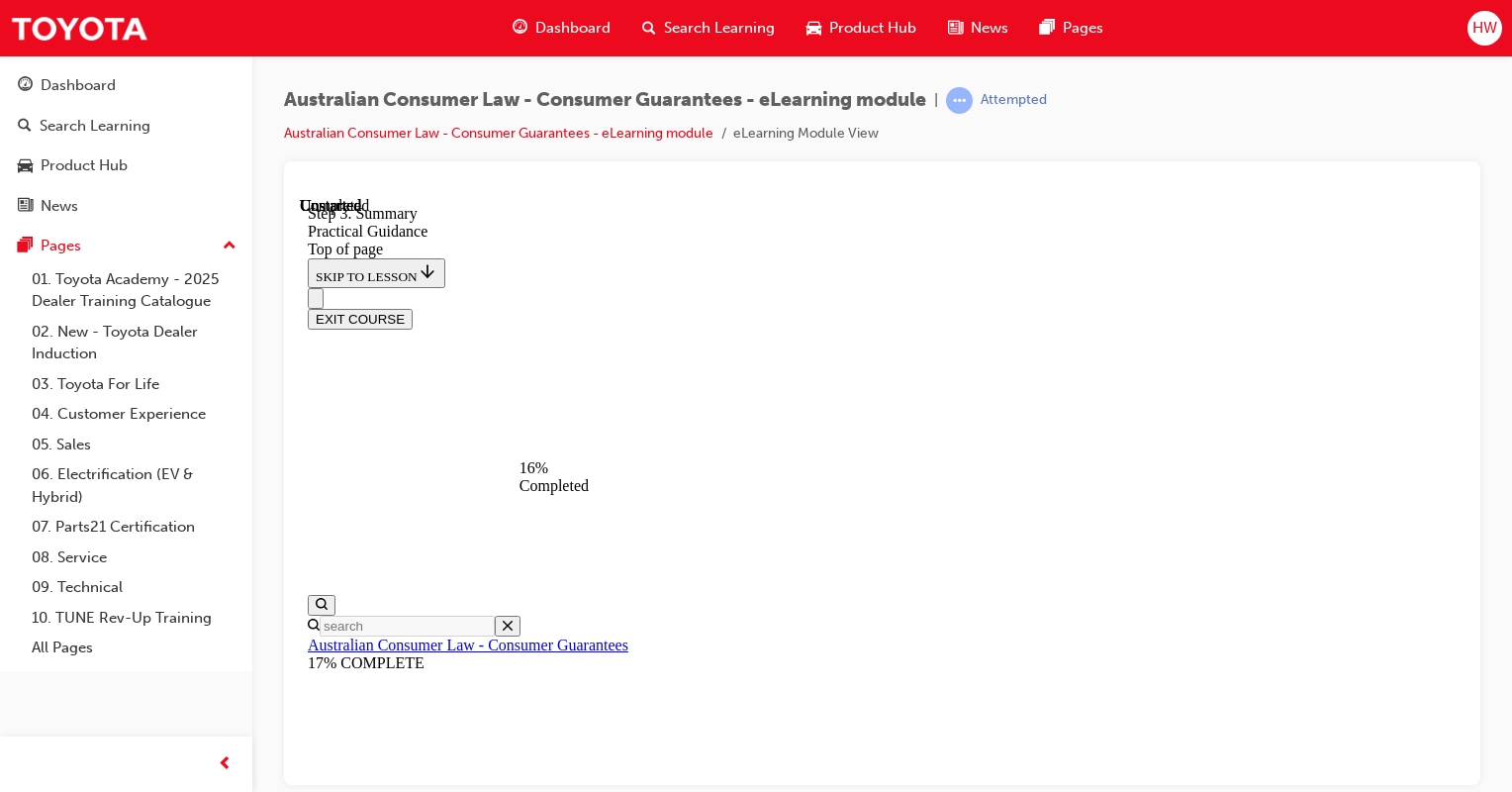 click on "CONTINUE" at bounding box center [349, 9671] 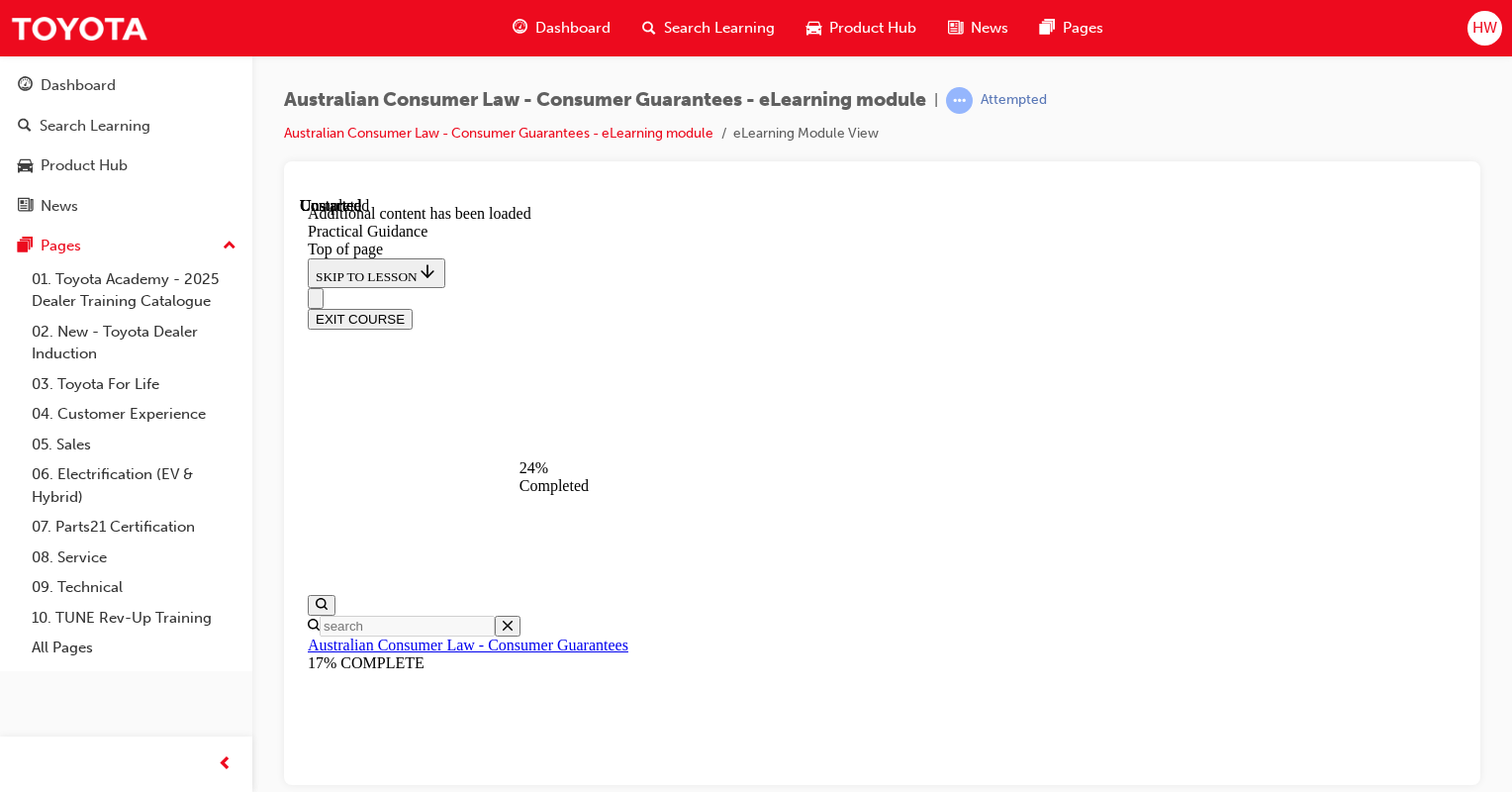 scroll, scrollTop: 1014, scrollLeft: 0, axis: vertical 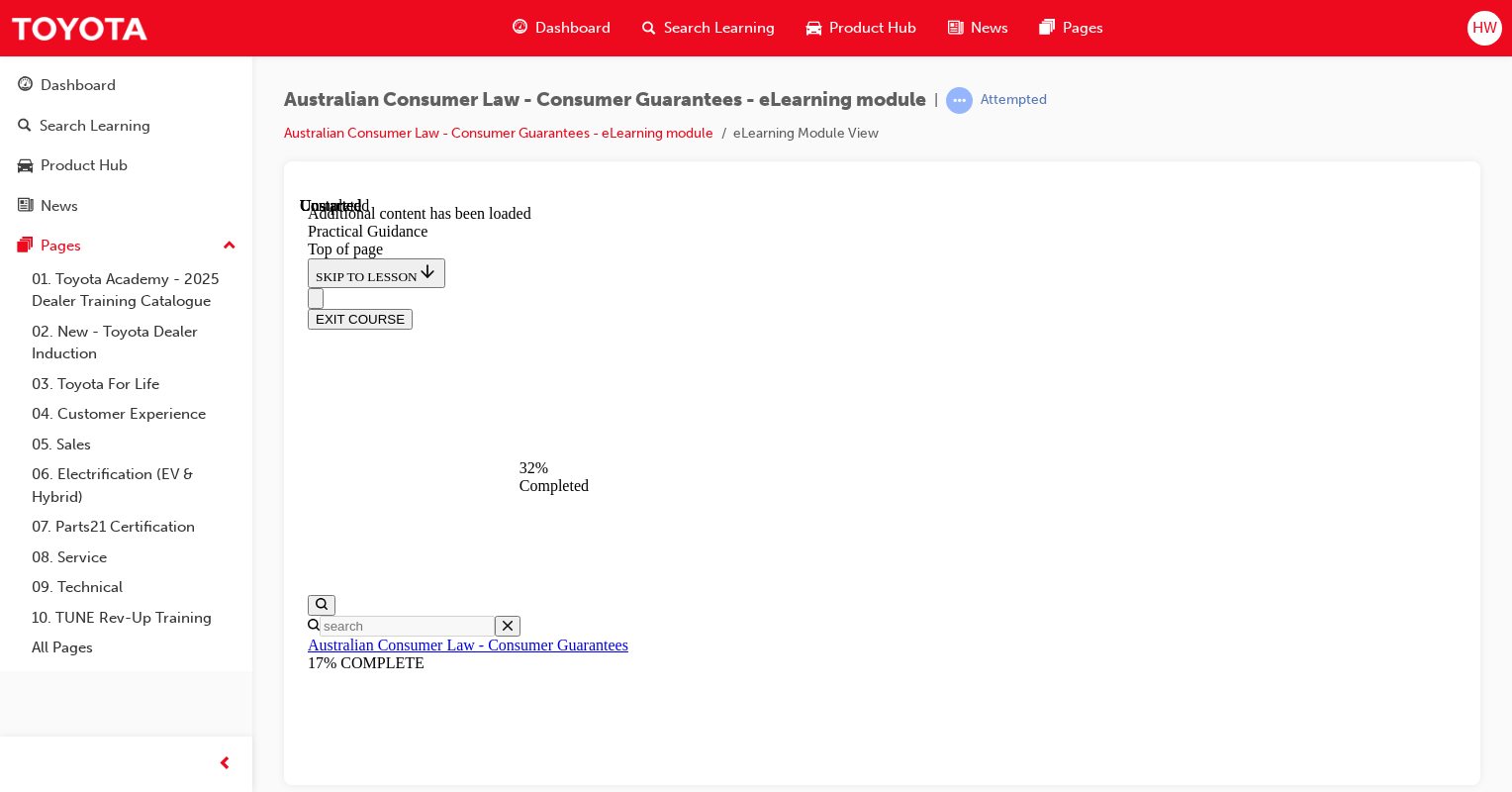 click on "CONTINUE" at bounding box center [349, 17412] 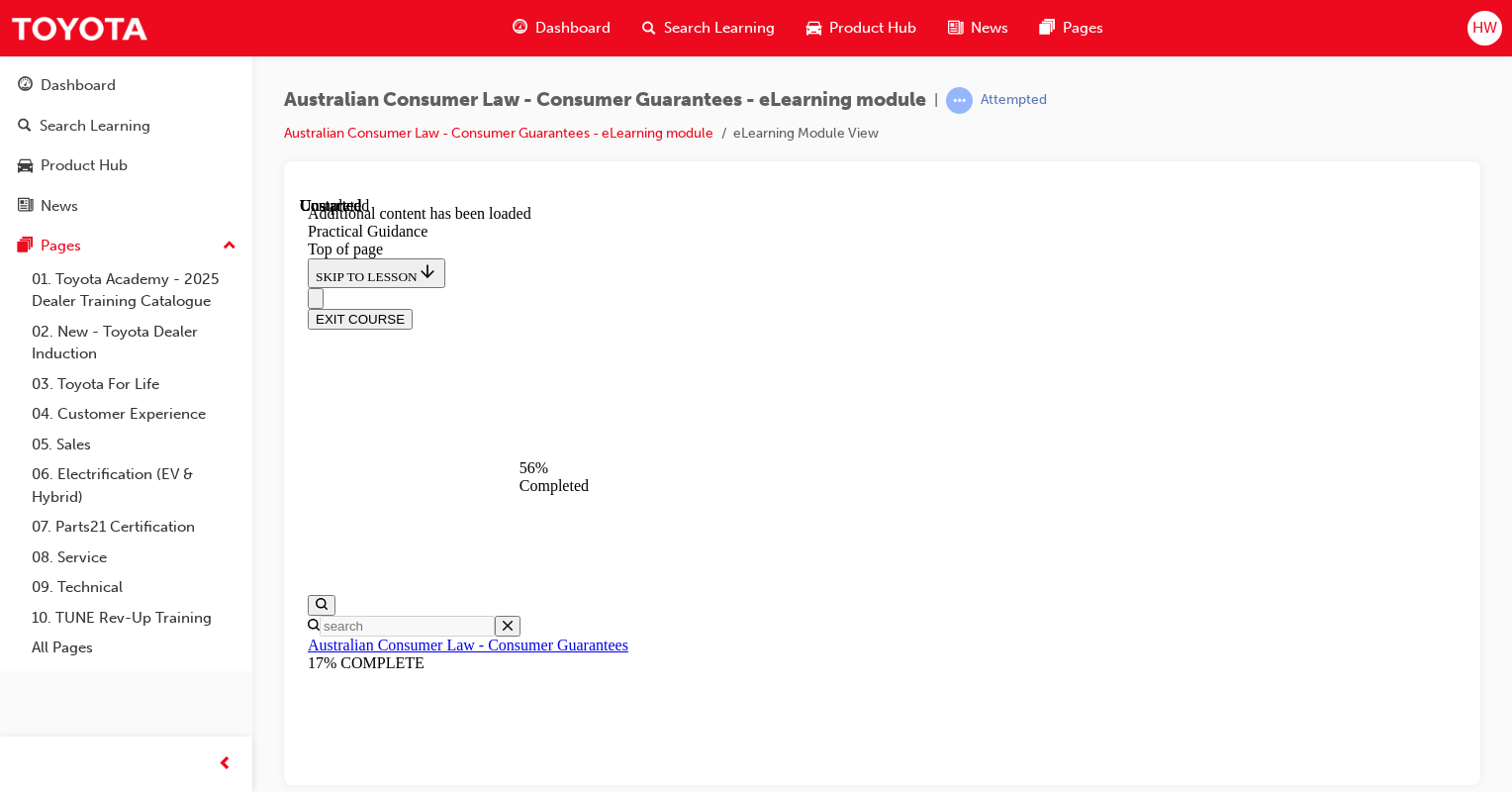 click on "CONTINUE" at bounding box center [349, 18151] 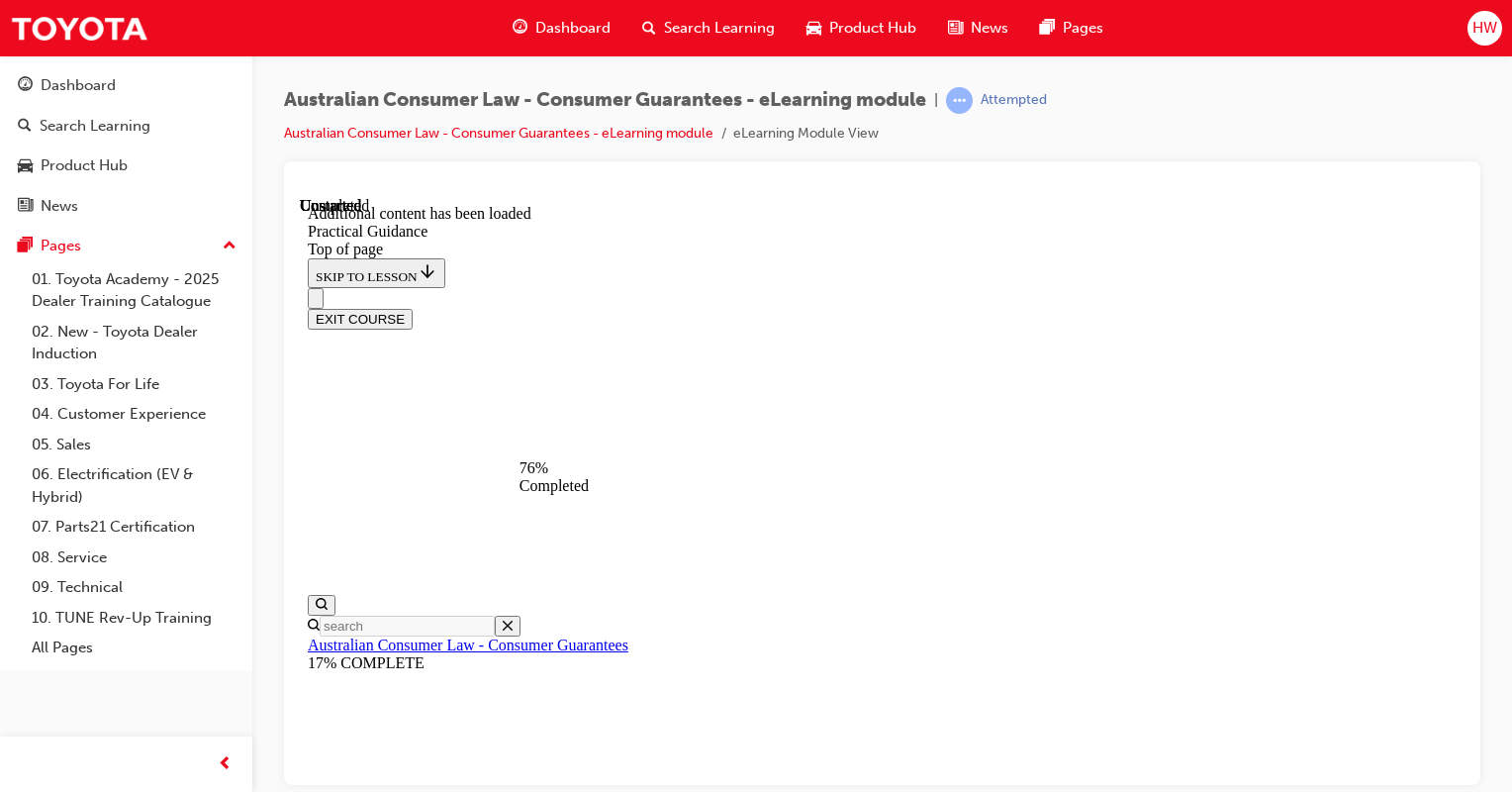 scroll, scrollTop: 3731, scrollLeft: 0, axis: vertical 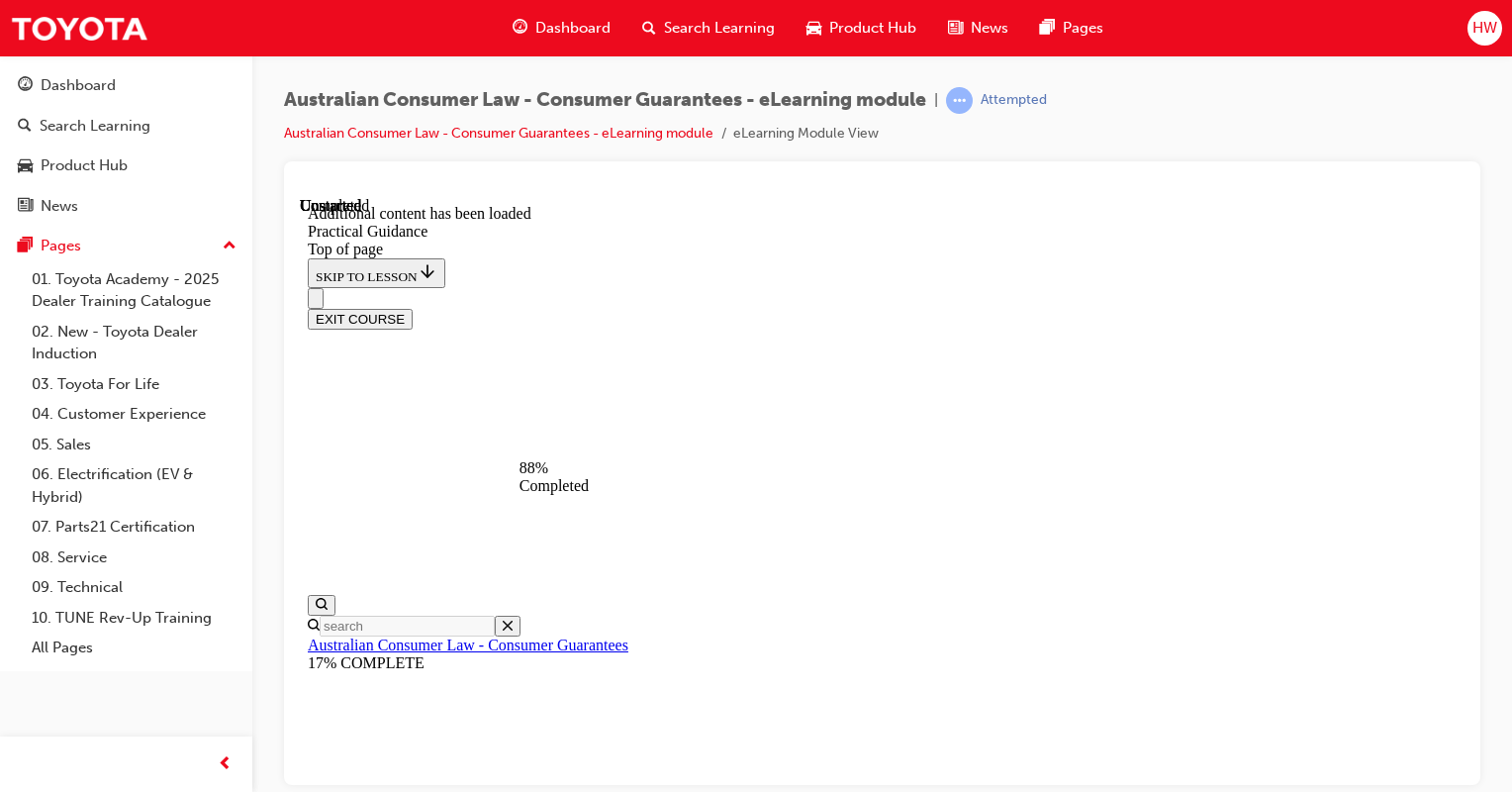 click on "CONTINUE" at bounding box center (349, 25039) 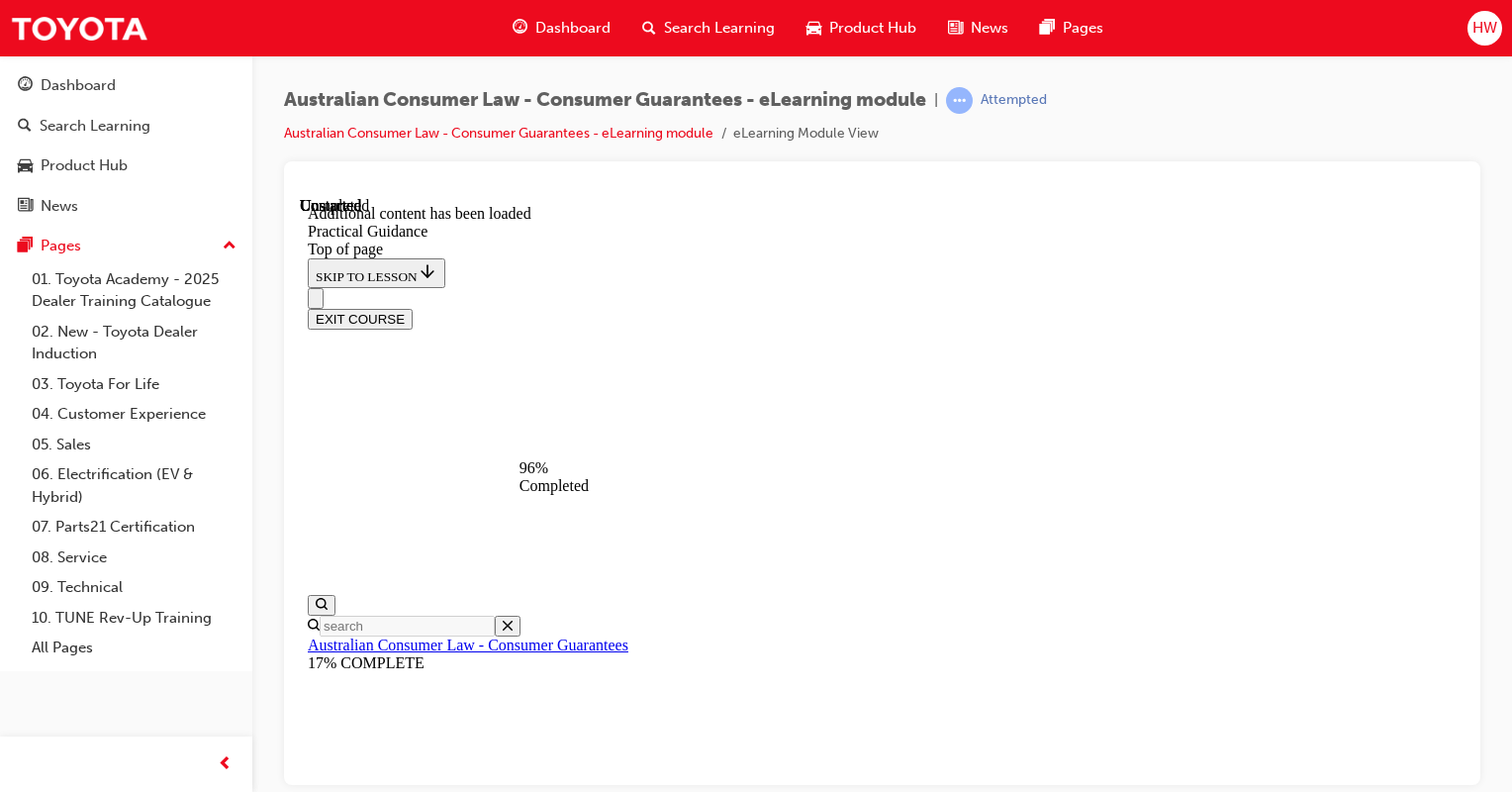 scroll, scrollTop: 5455, scrollLeft: 0, axis: vertical 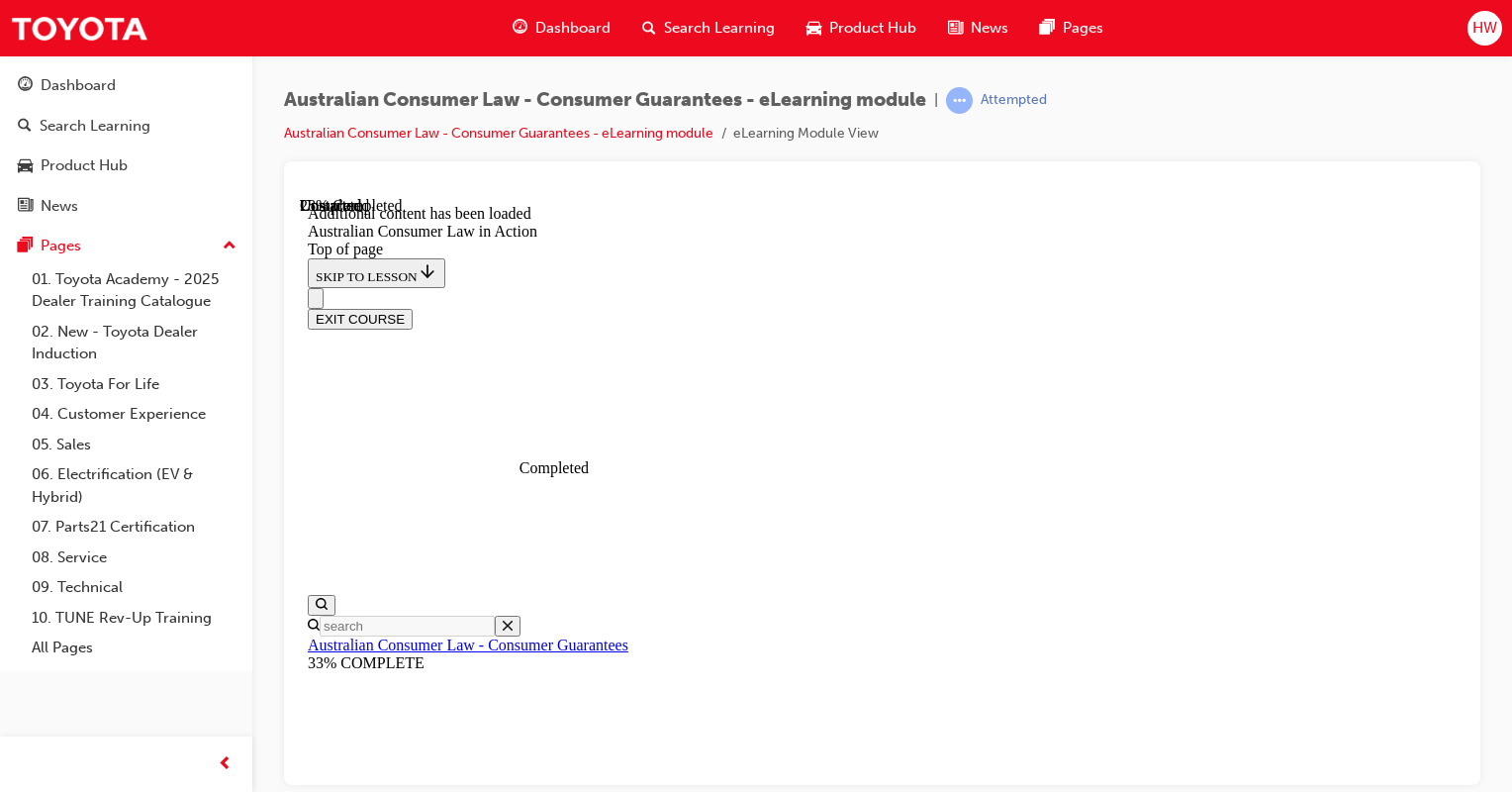 click on "CONTINUE" at bounding box center [349, 12262] 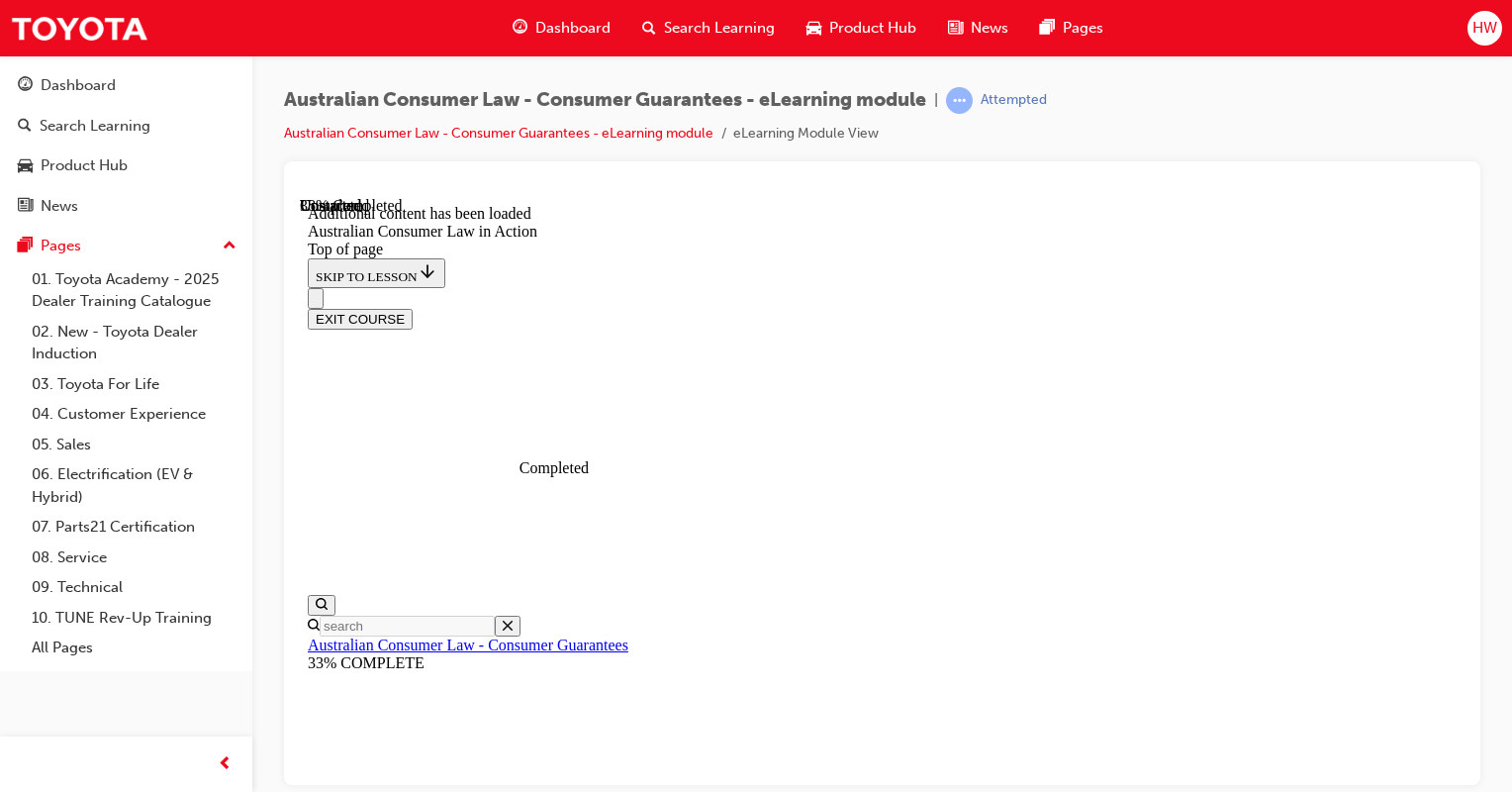 scroll, scrollTop: 1905, scrollLeft: 0, axis: vertical 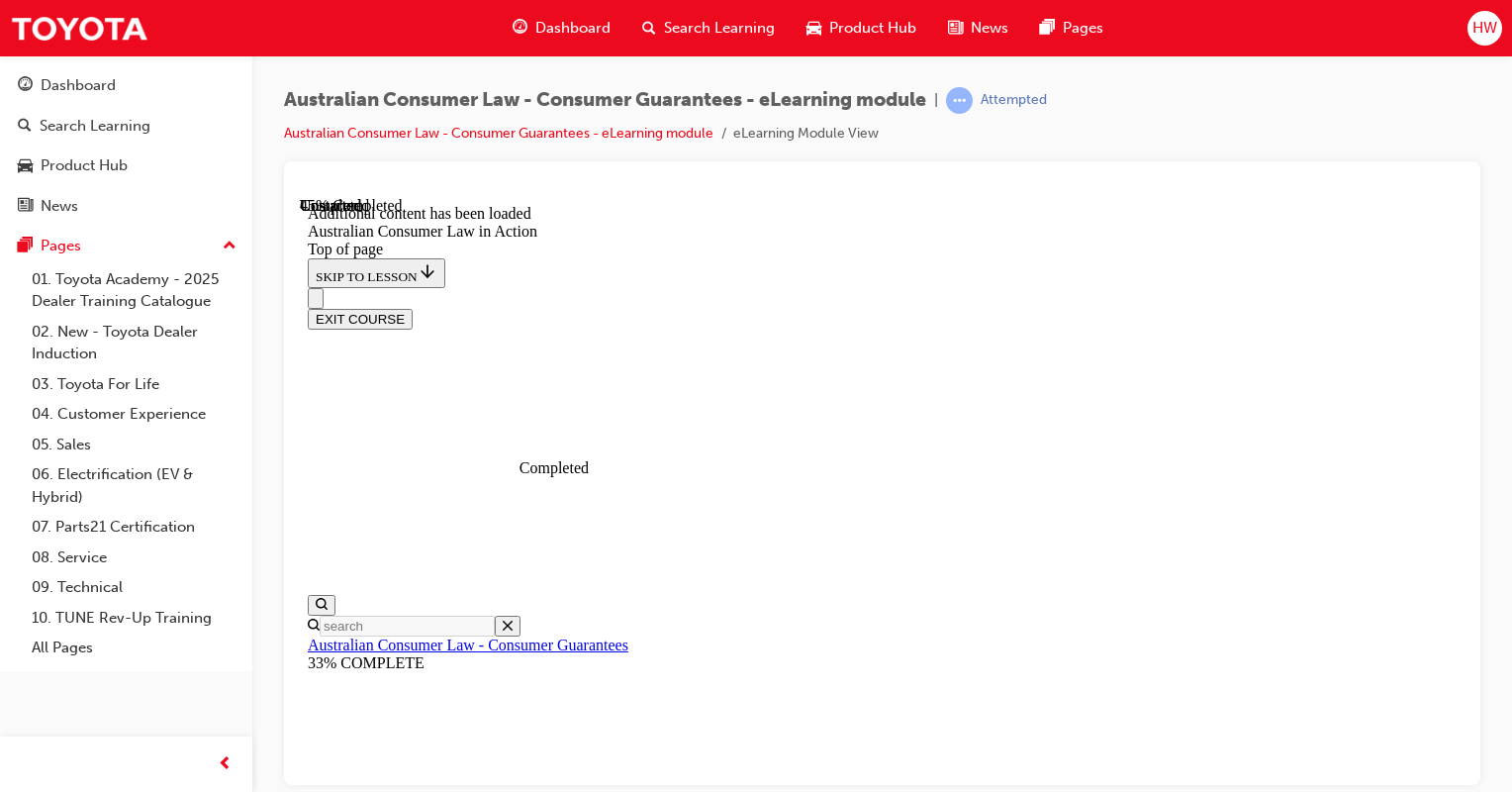 click on "CONTINUE" at bounding box center [349, 16255] 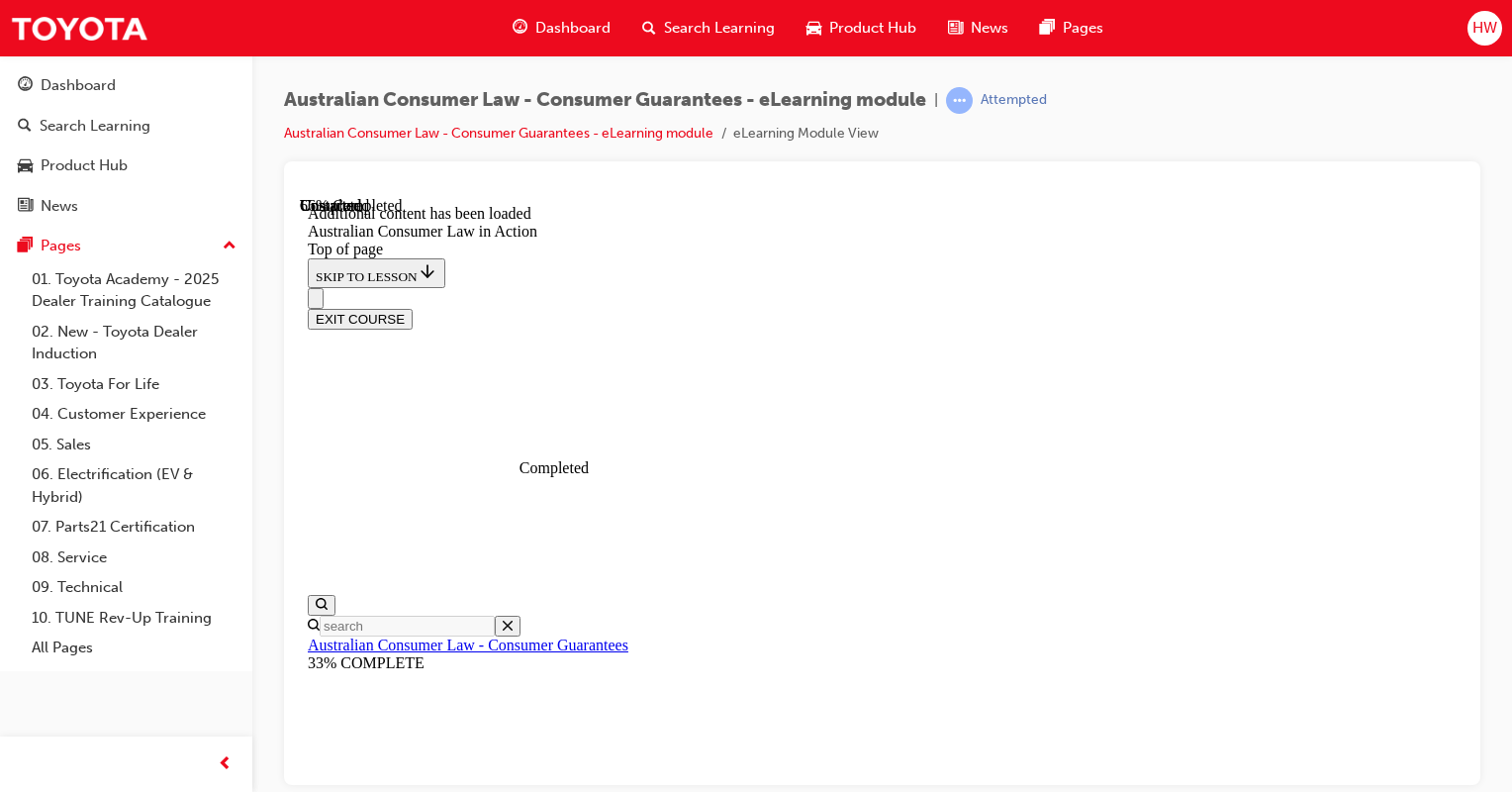scroll, scrollTop: 2883, scrollLeft: 0, axis: vertical 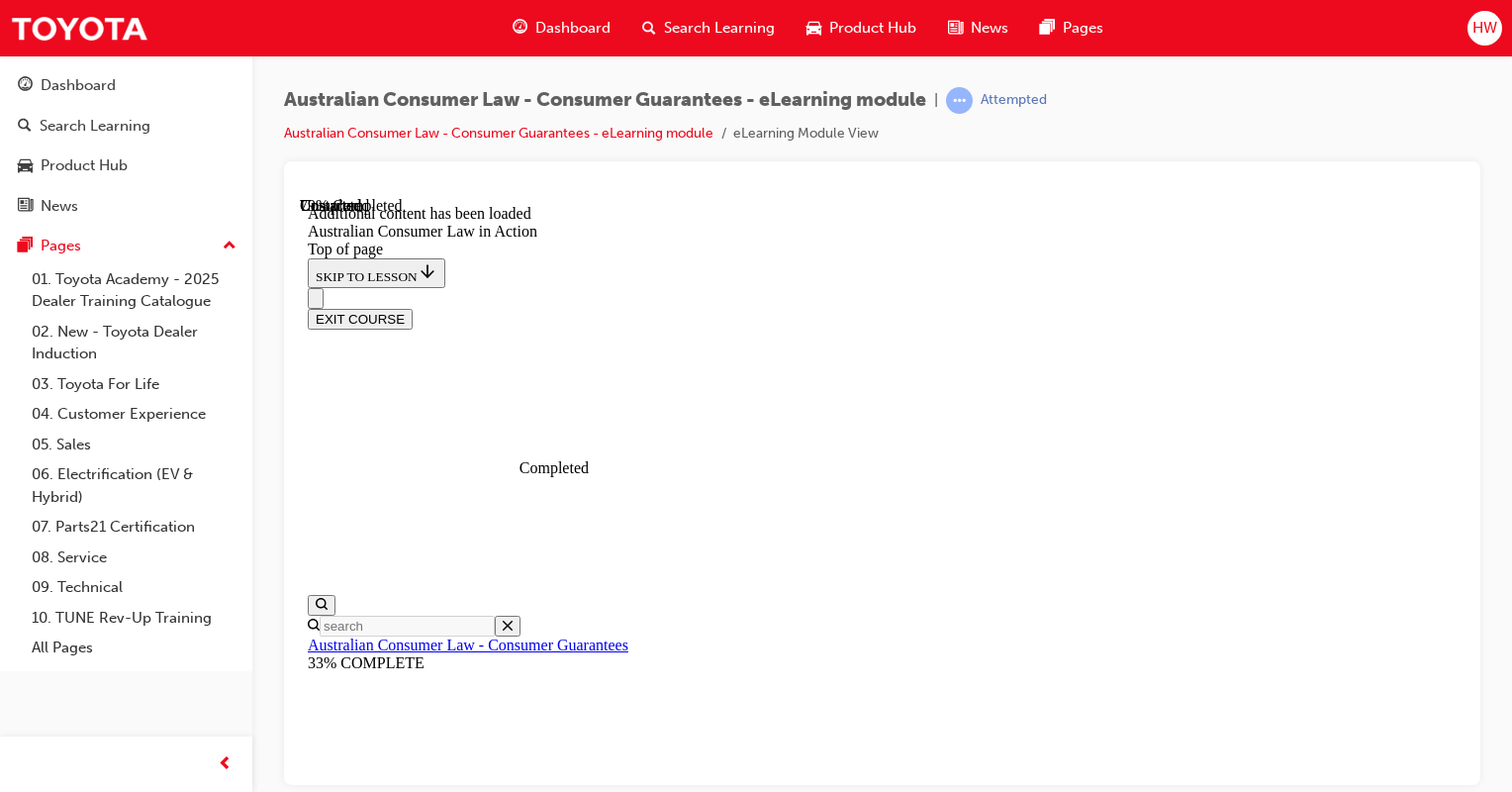 click on "CONTINUE" at bounding box center (349, 23109) 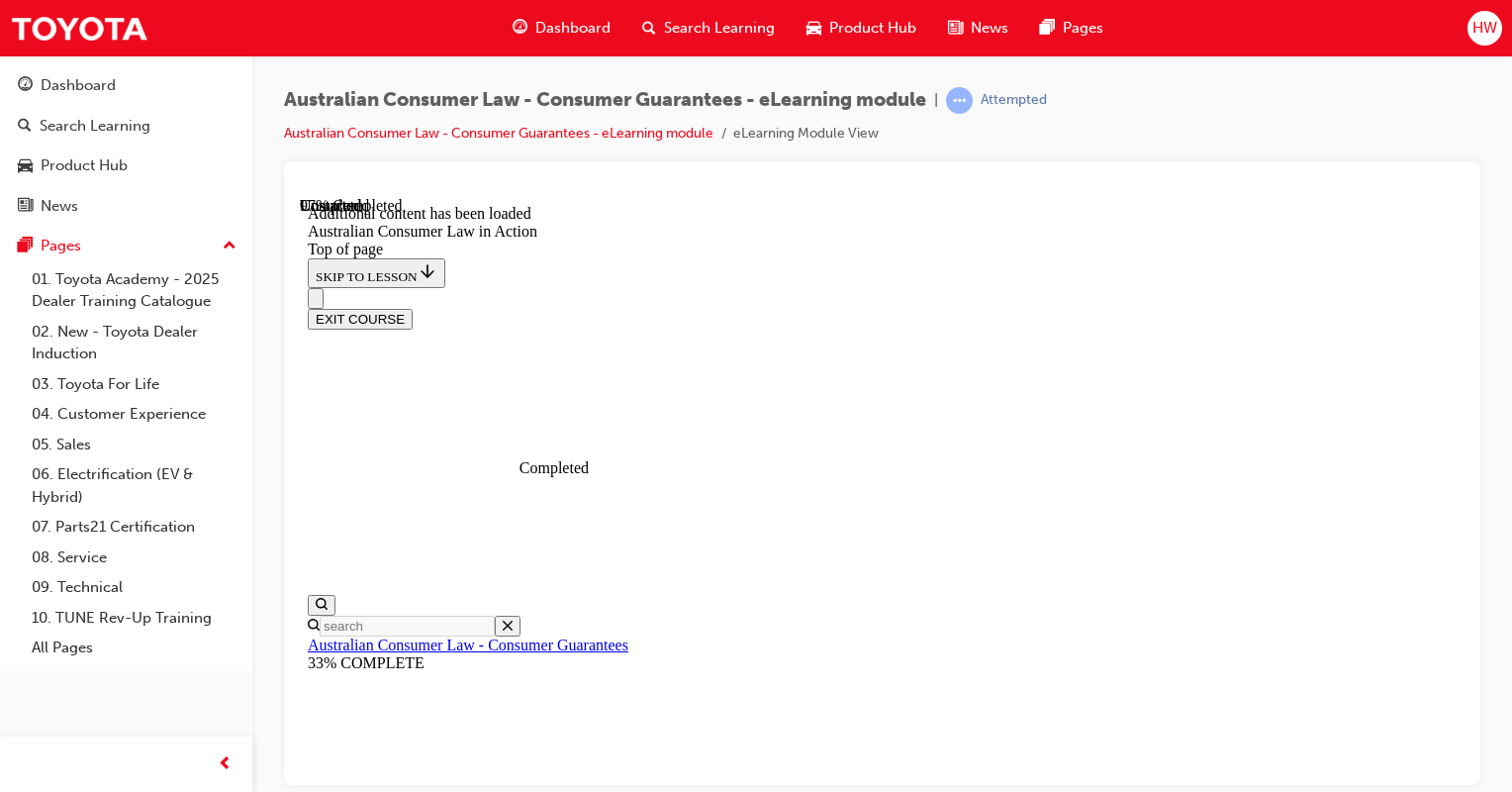 scroll, scrollTop: 4109, scrollLeft: 0, axis: vertical 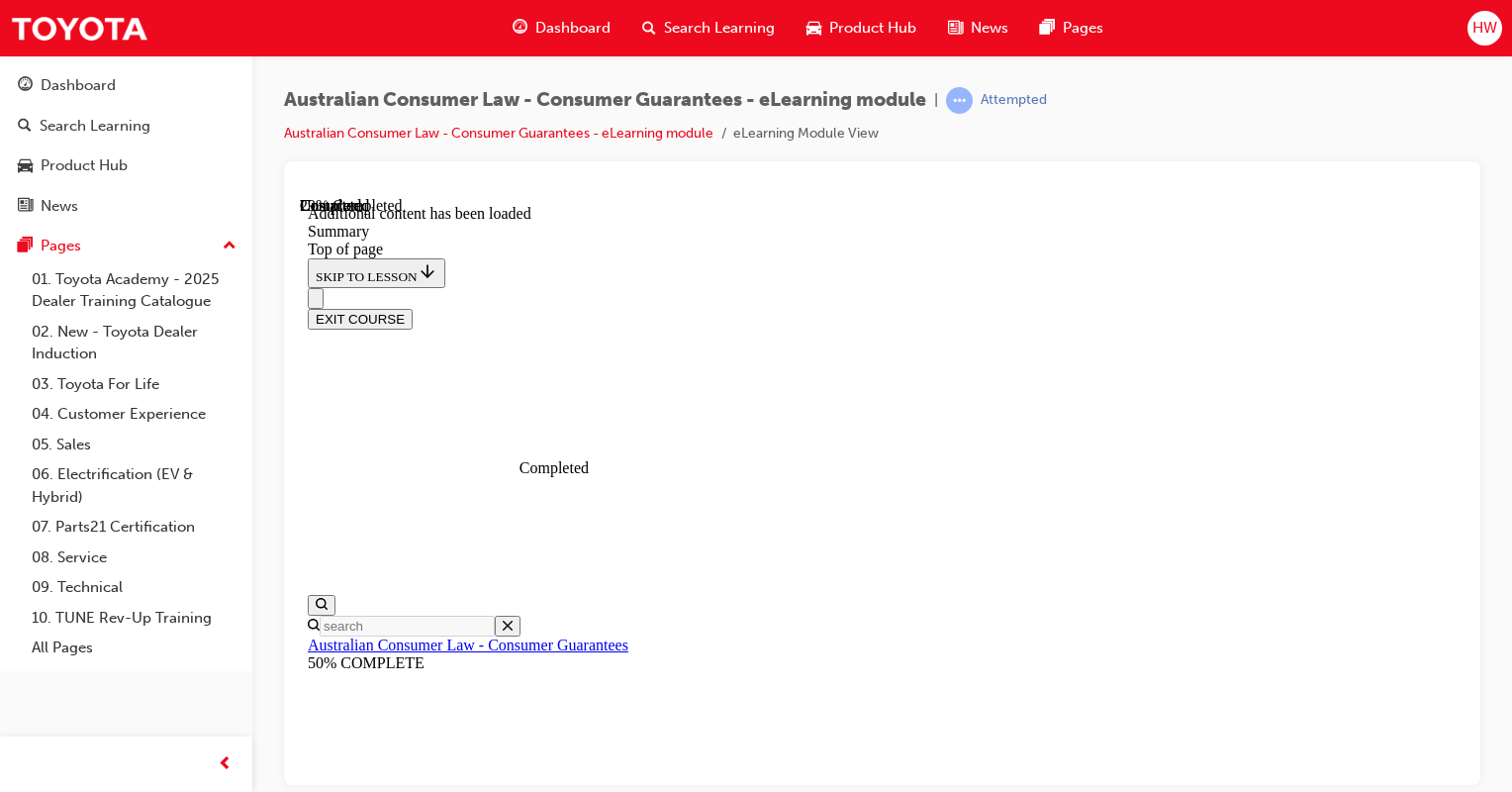 click on "CONTINUE" at bounding box center [349, 9554] 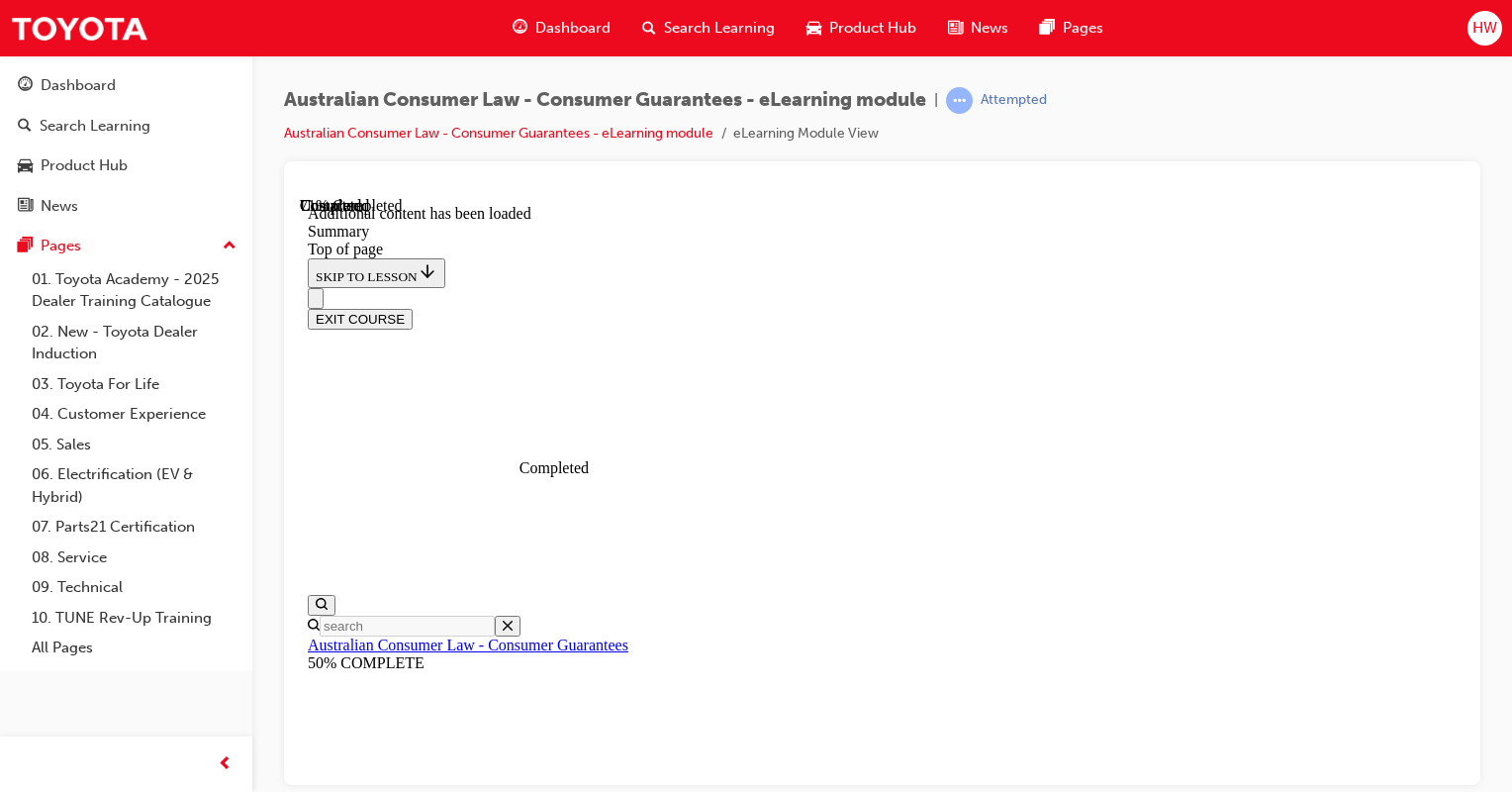 scroll, scrollTop: 1579, scrollLeft: 0, axis: vertical 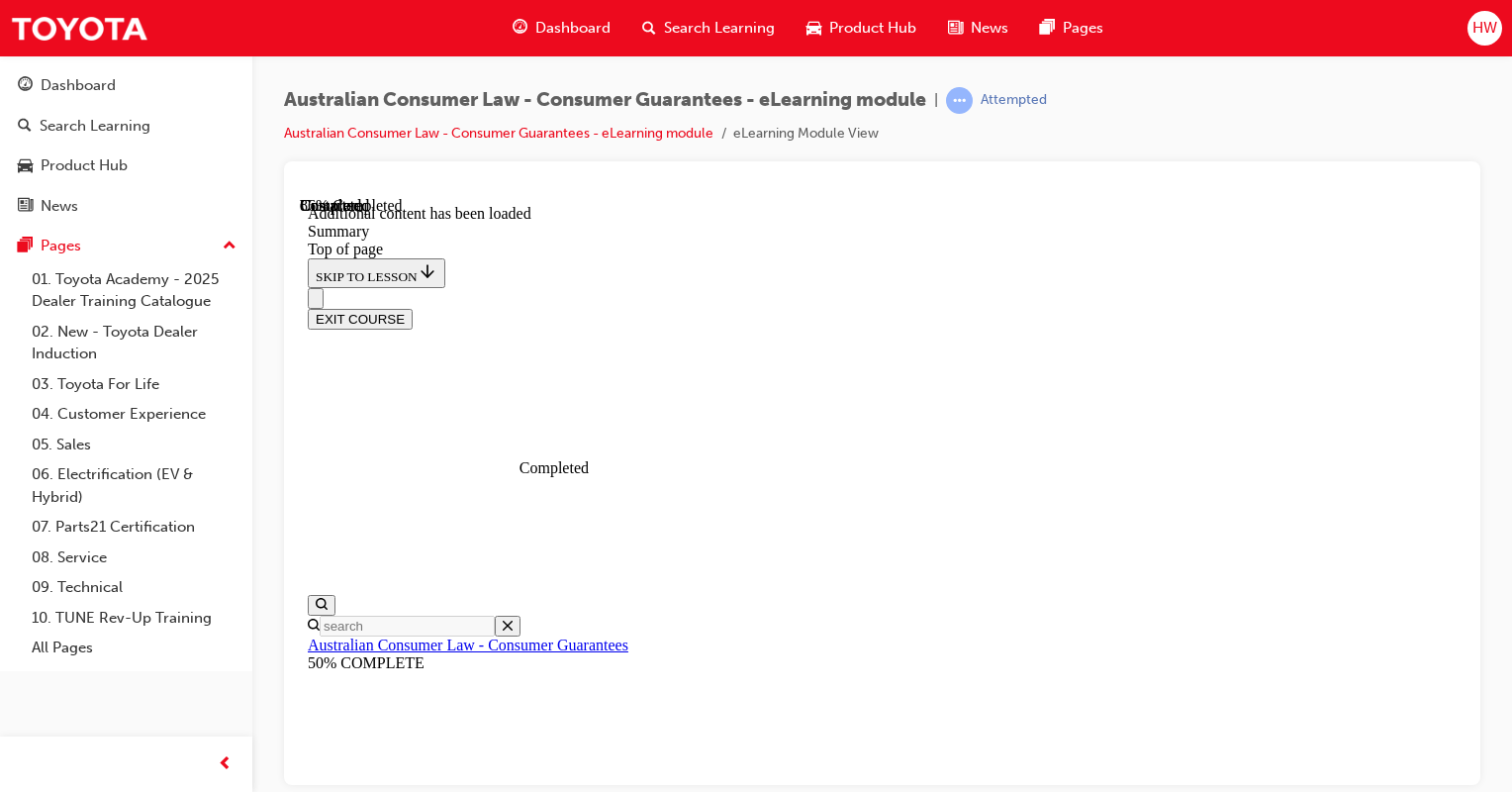click on "CONTINUE" at bounding box center [349, 11120] 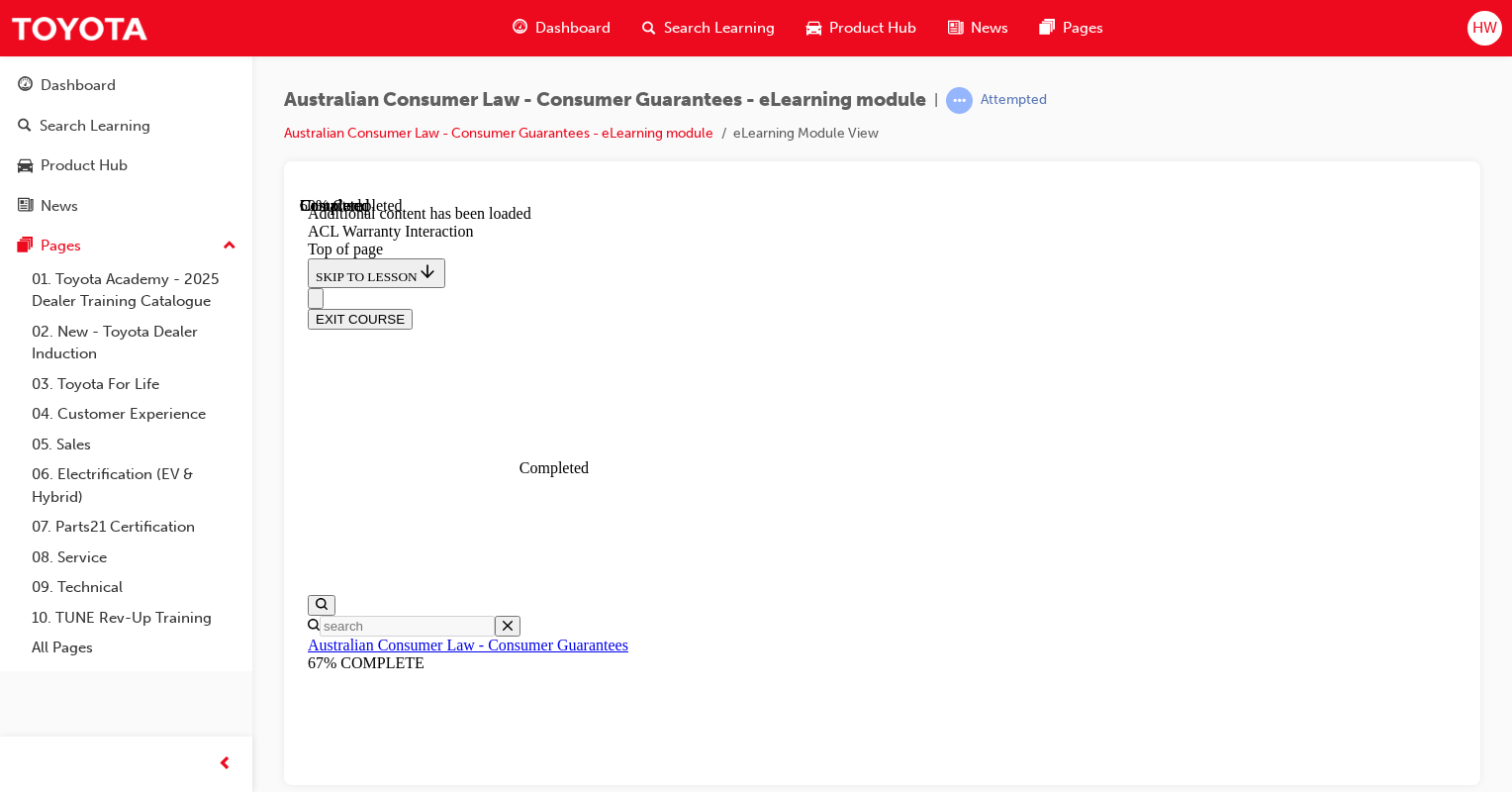 scroll, scrollTop: 1249, scrollLeft: 0, axis: vertical 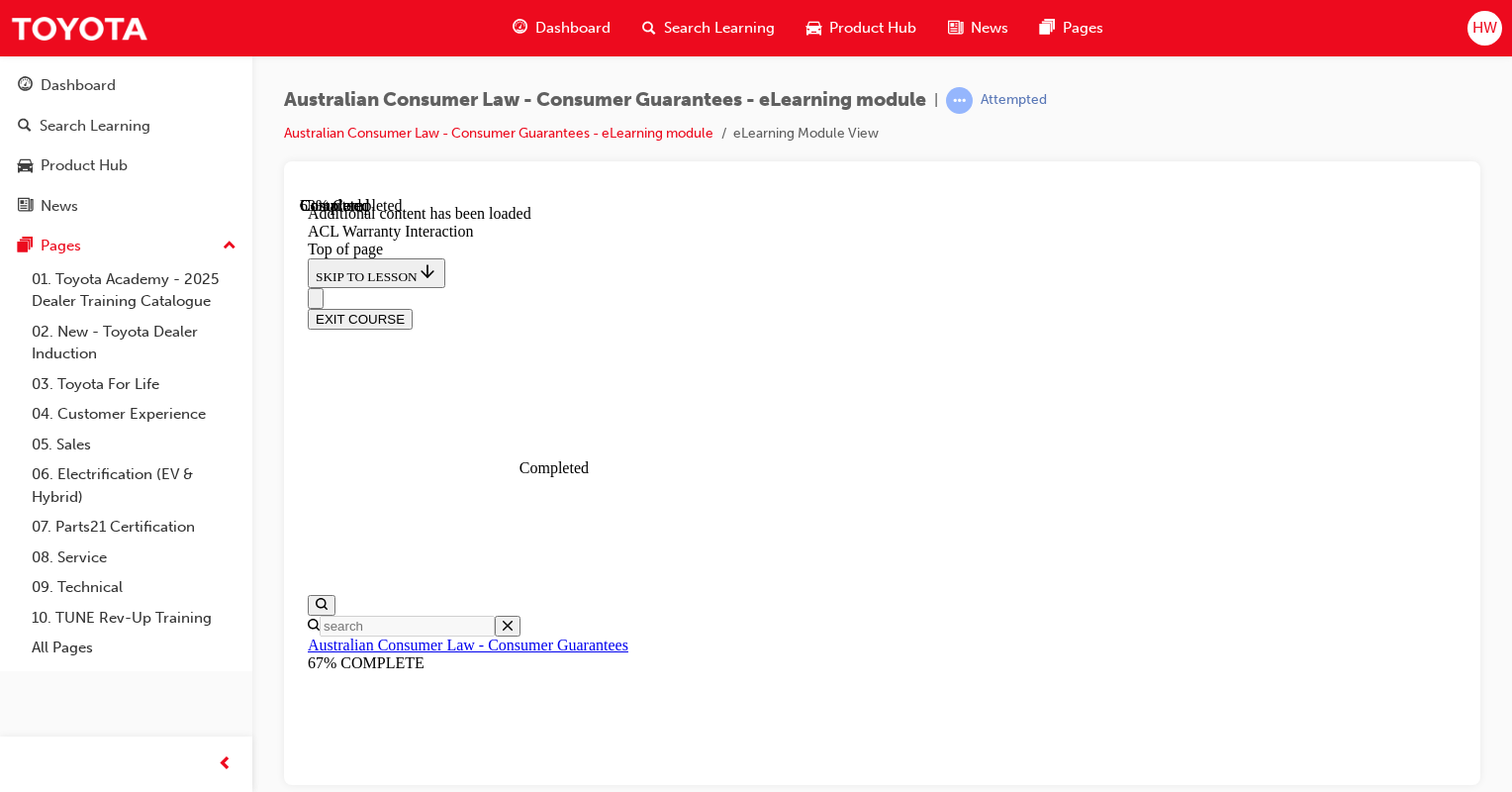 click on "CONTINUE" at bounding box center [349, 9776] 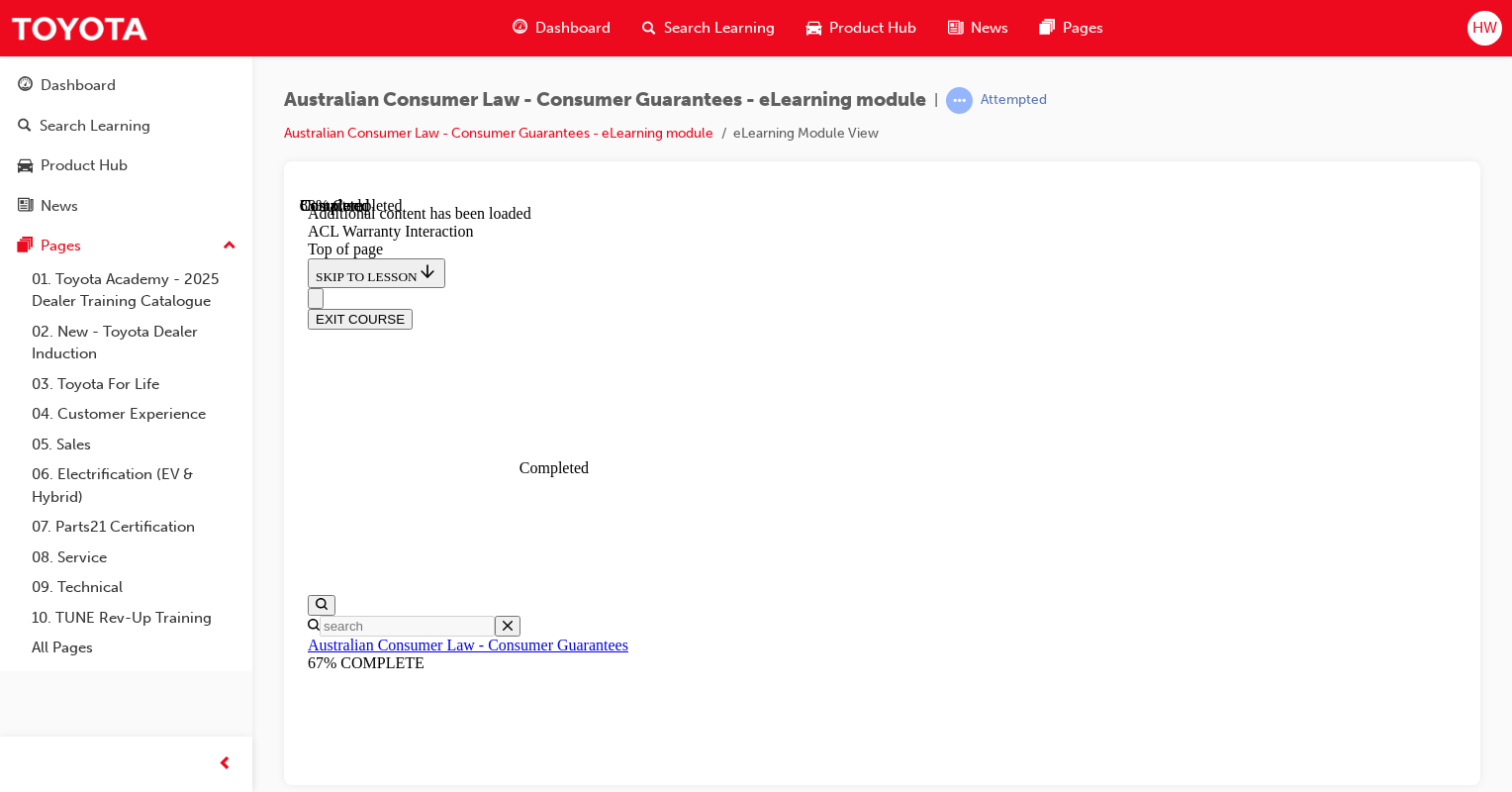 scroll, scrollTop: 2447, scrollLeft: 0, axis: vertical 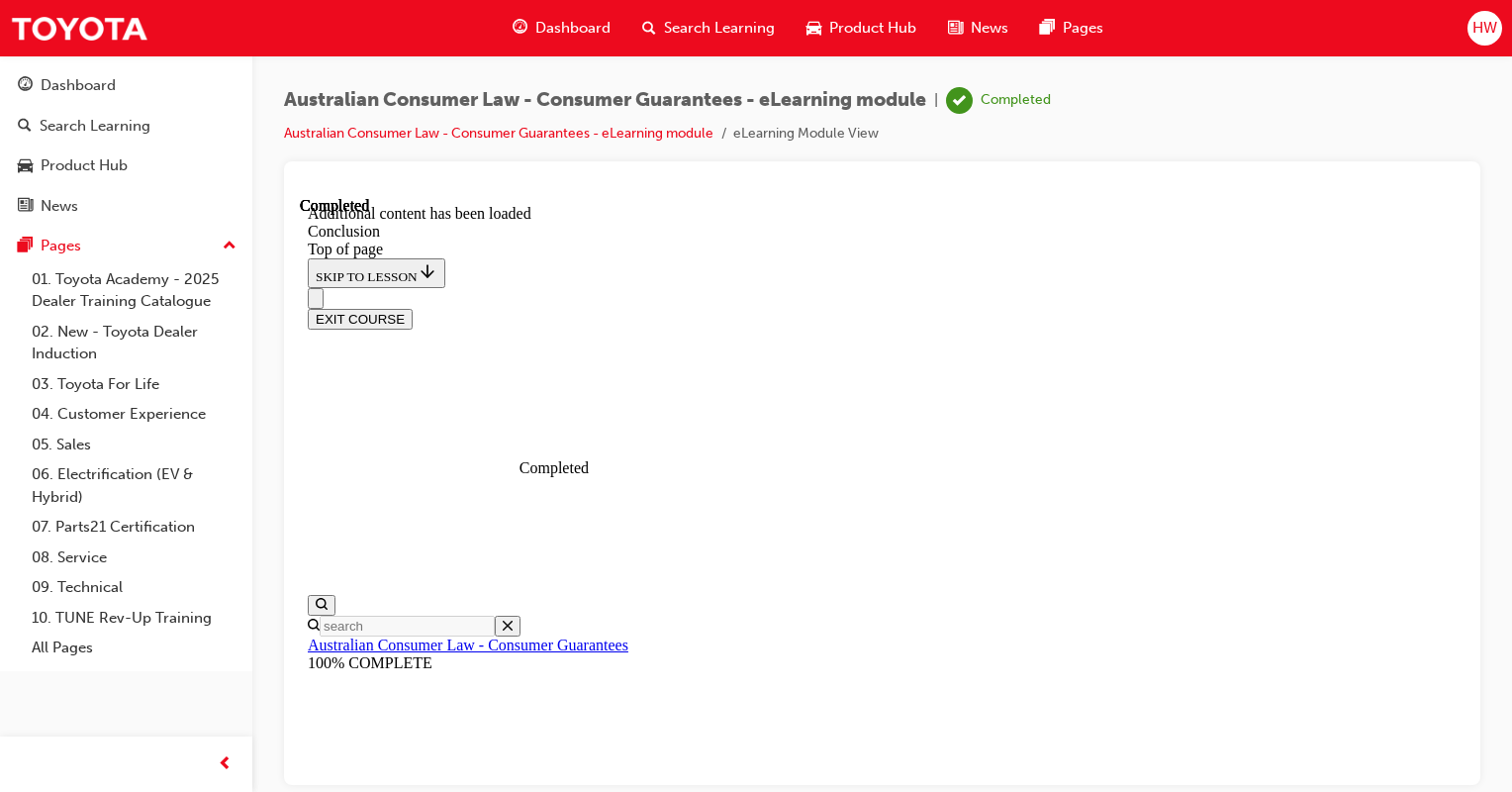click on "EXIT COURSE" at bounding box center (360, 318) 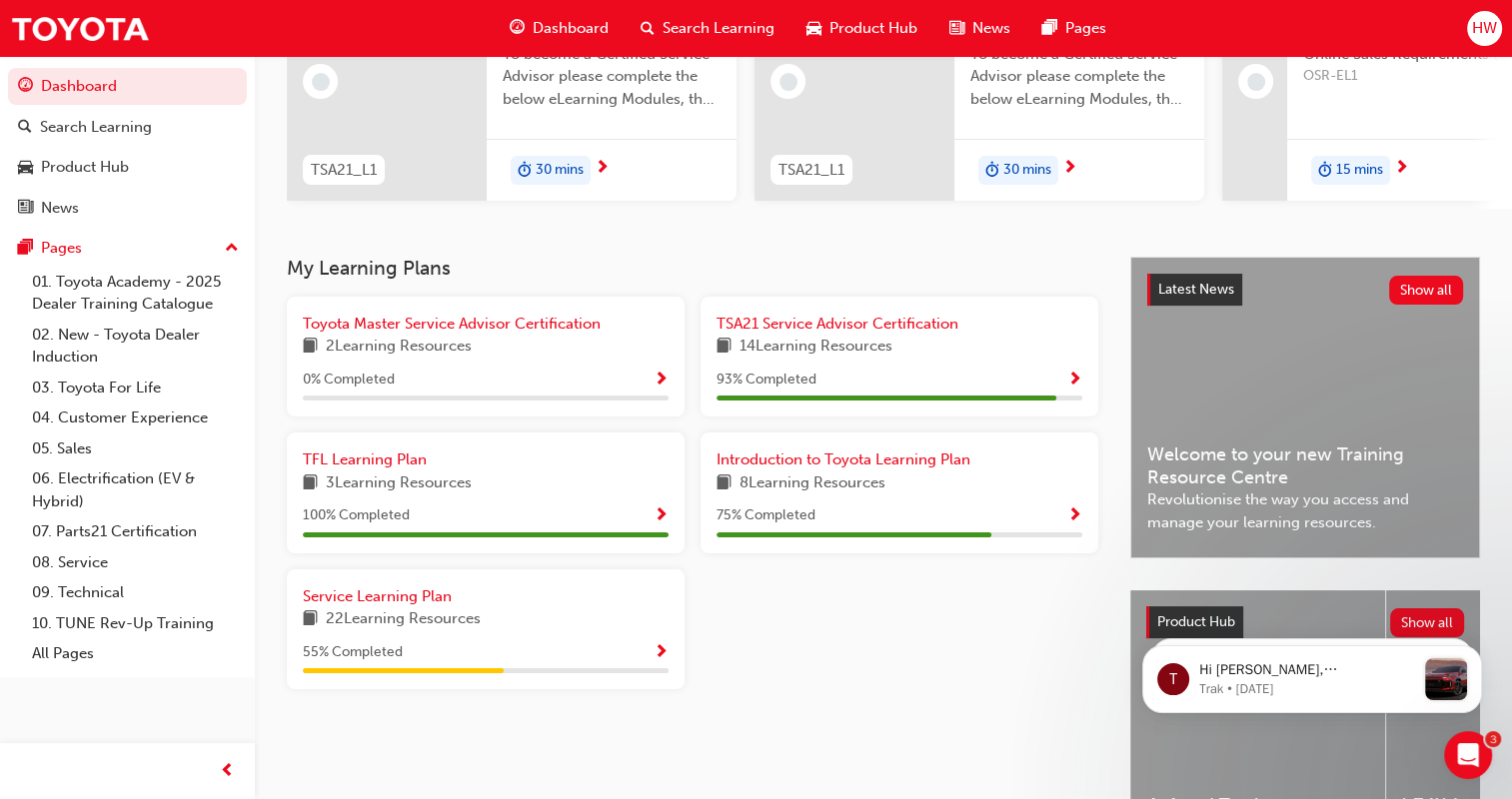 scroll, scrollTop: 300, scrollLeft: 0, axis: vertical 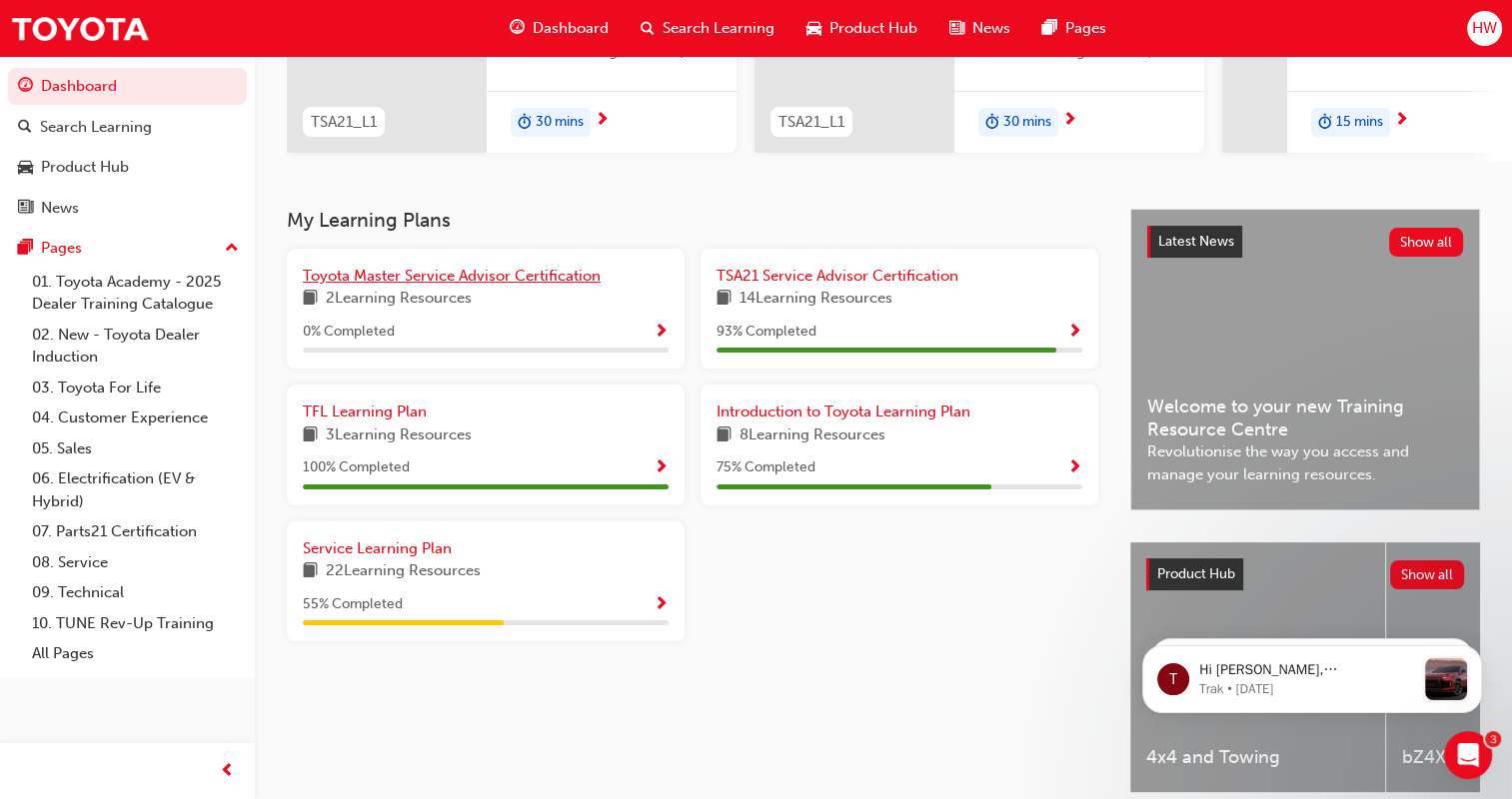 click on "Toyota Master Service Advisor Certification" at bounding box center [452, 276] 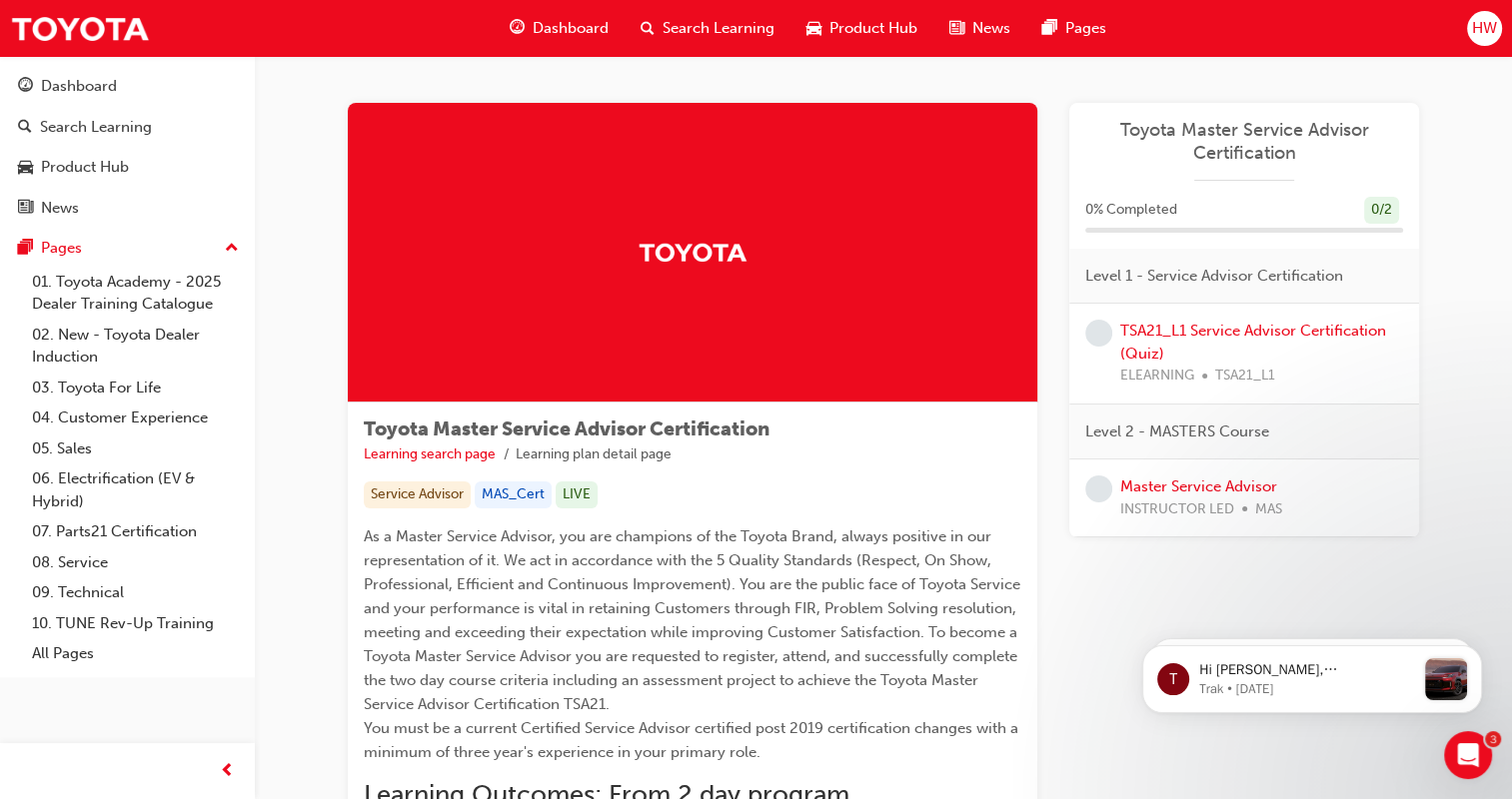 scroll, scrollTop: 0, scrollLeft: 0, axis: both 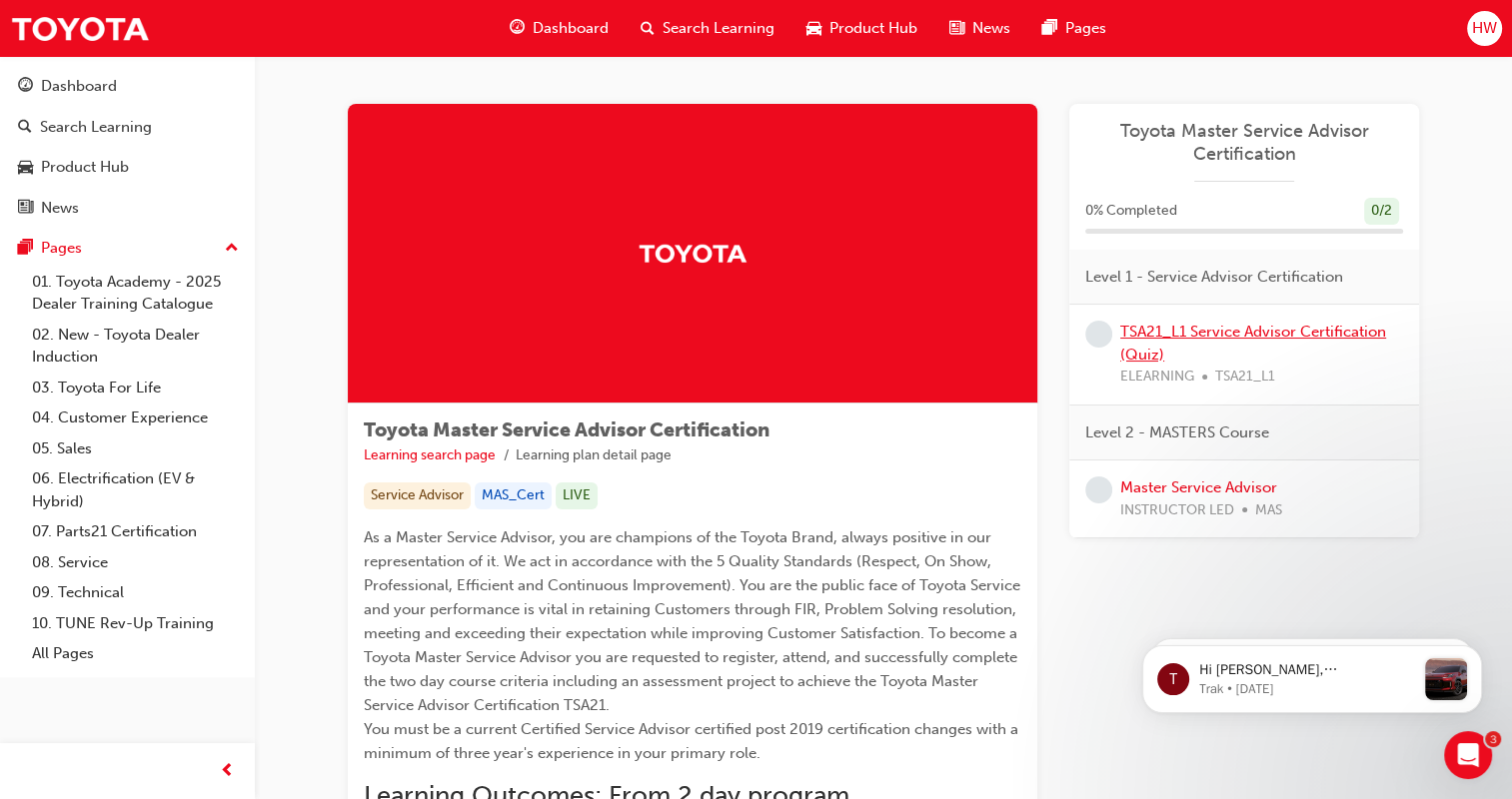 click on "TSA21_L1 Service Advisor Certification (Quiz)" at bounding box center [1253, 343] 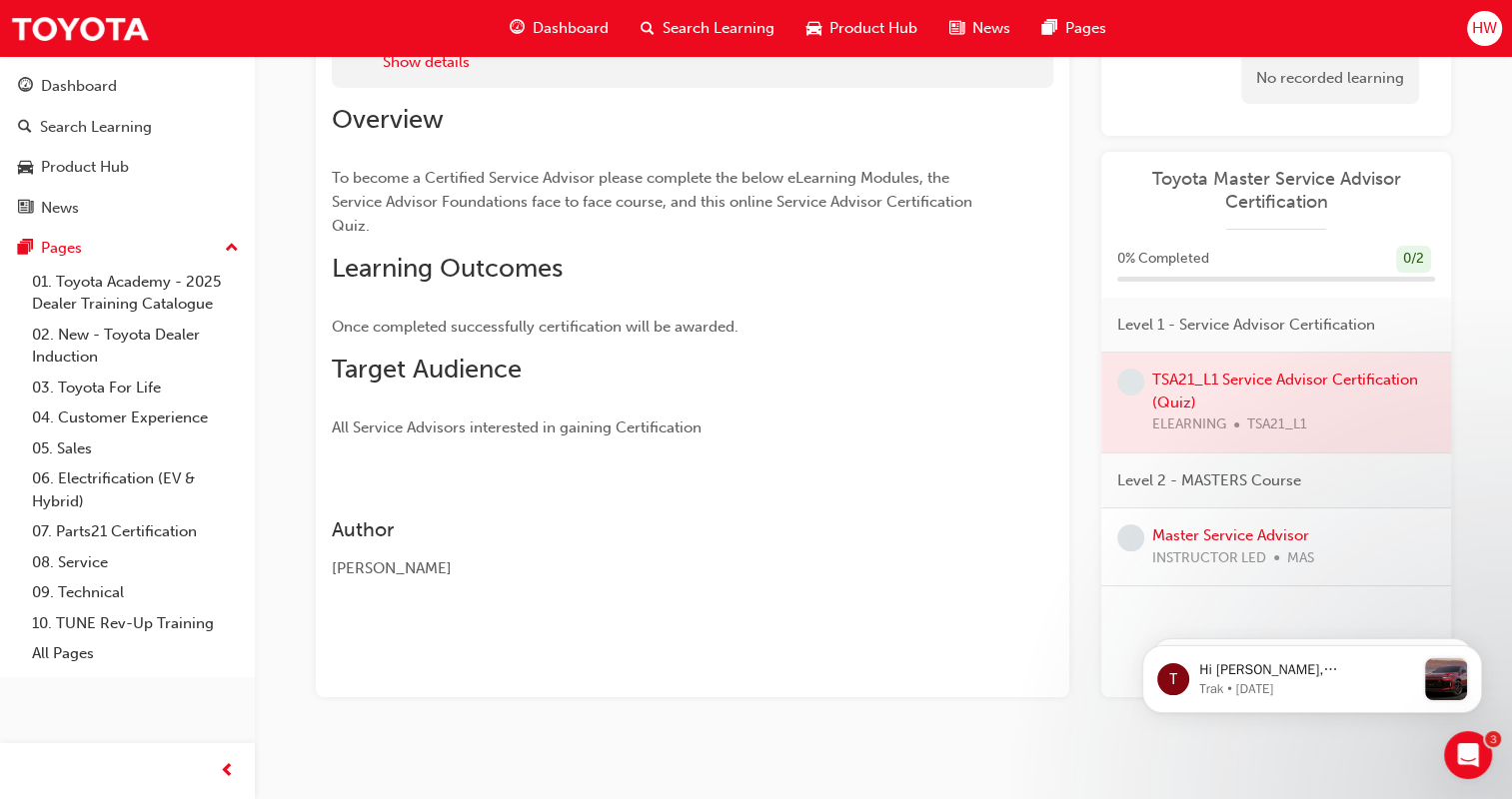 scroll, scrollTop: 194, scrollLeft: 0, axis: vertical 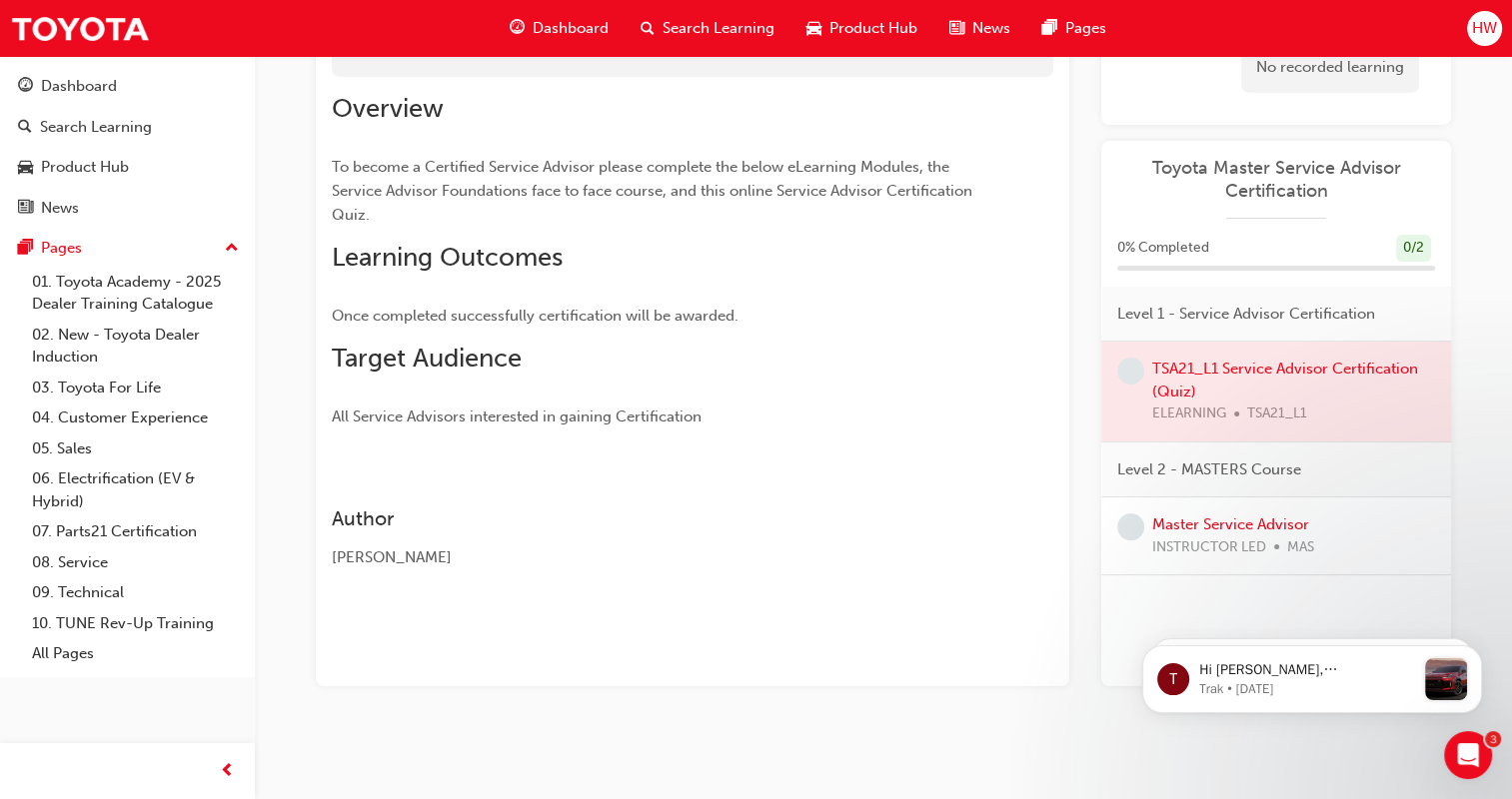 click on "All Service Advisors interested in gaining Certification" at bounding box center [517, 416] 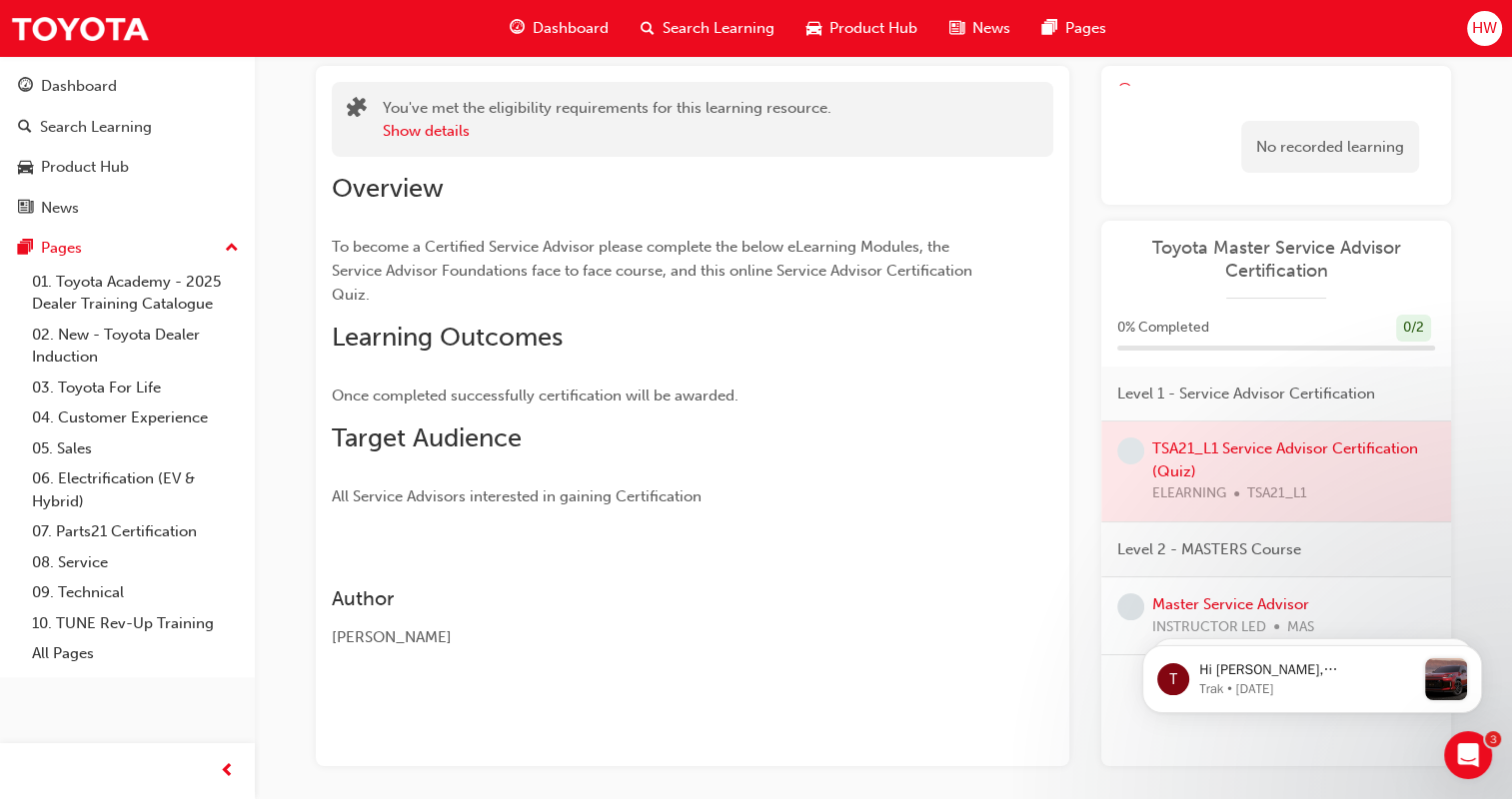 scroll, scrollTop: 0, scrollLeft: 0, axis: both 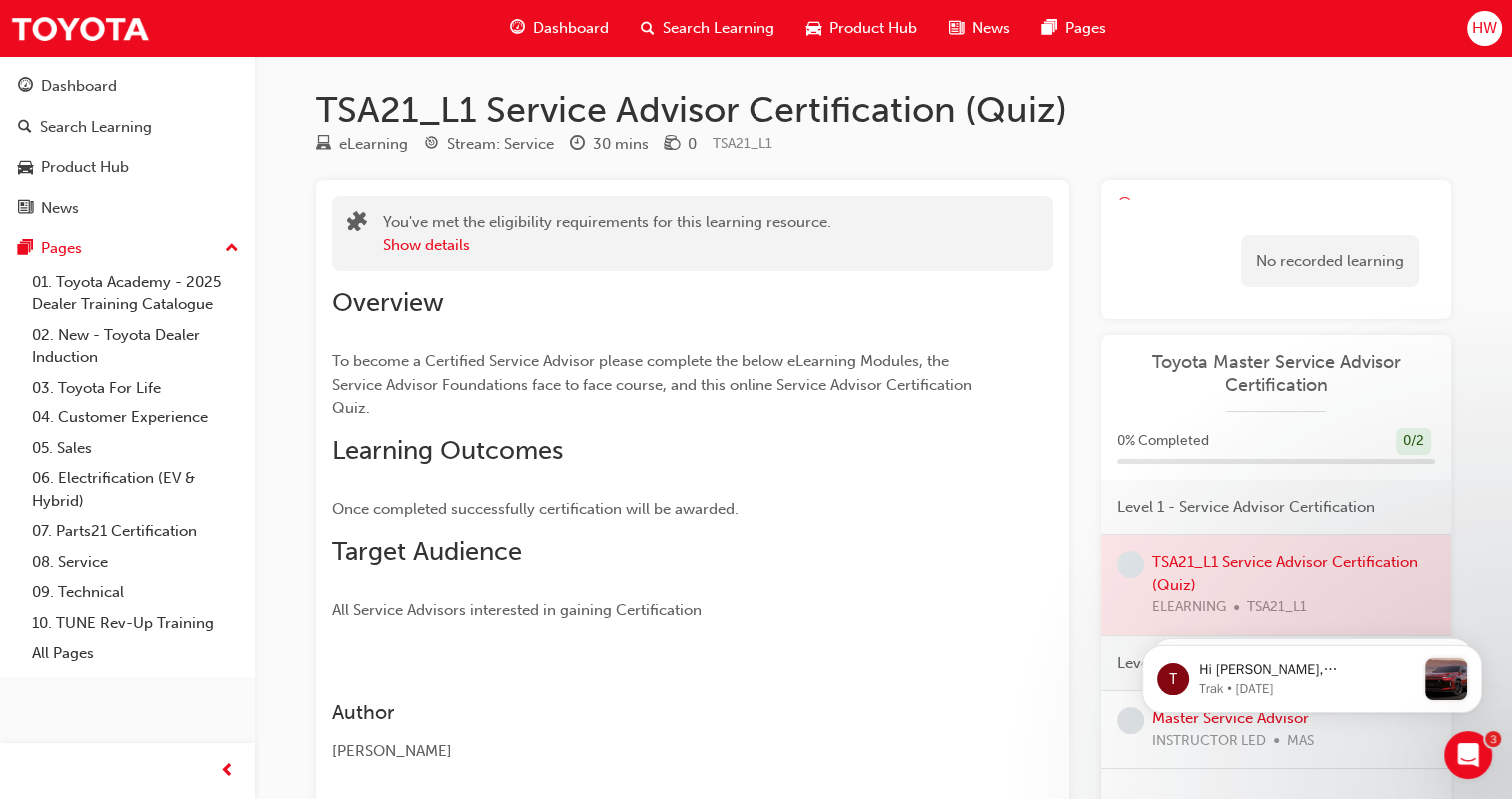 click on "Overview To become a Certified Service Advisor please complete the below eLearning Modules, the Service Advisor Foundations face to face course, and this online Service Advisor Certification Quiz. Learning Outcomes Once completed successfully certification will be awarded. Target Audience All Service Advisors interested in gaining Certification" at bounding box center [657, 454] 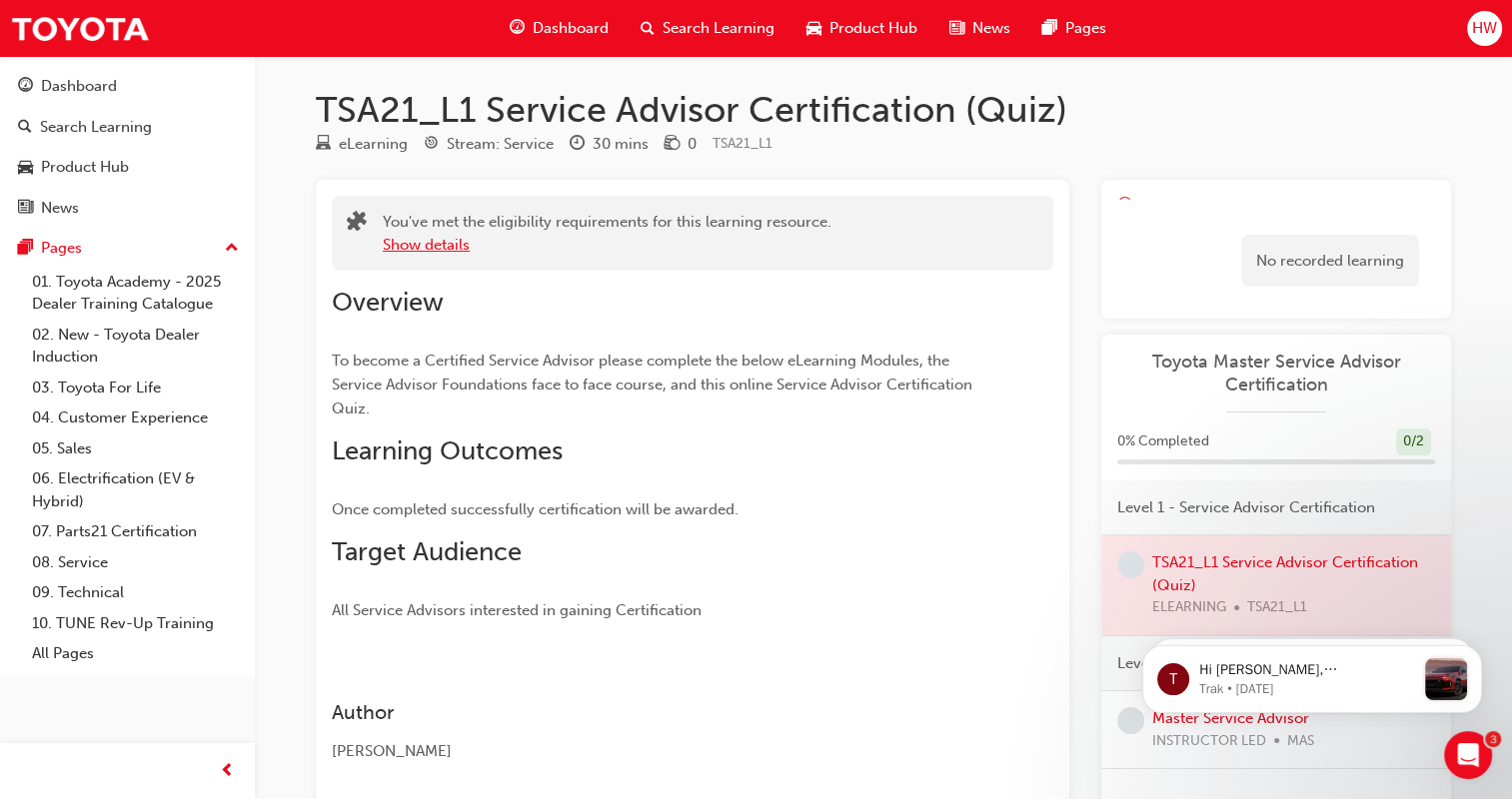 click on "Show details" at bounding box center (426, 245) 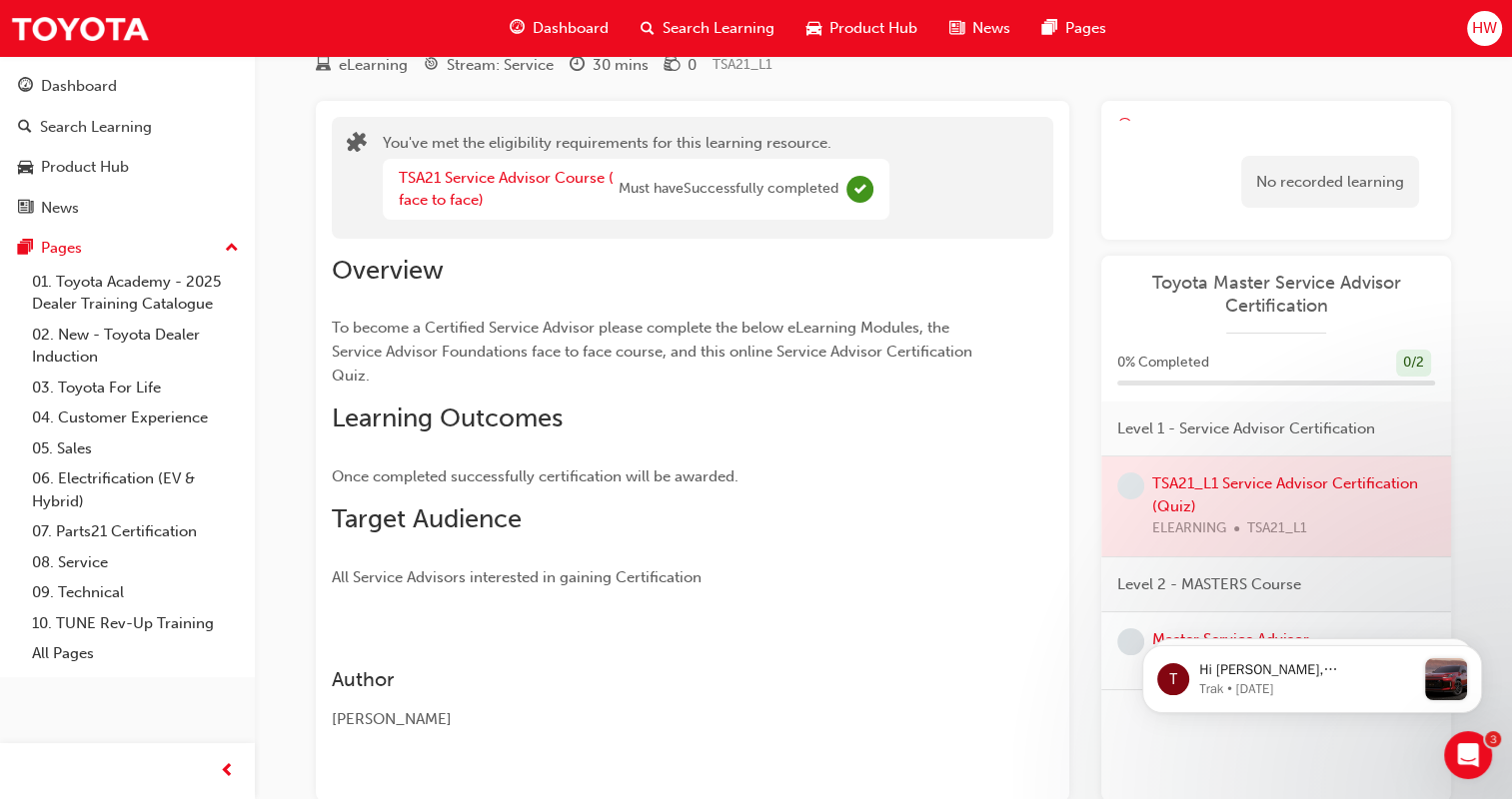 scroll, scrollTop: 194, scrollLeft: 0, axis: vertical 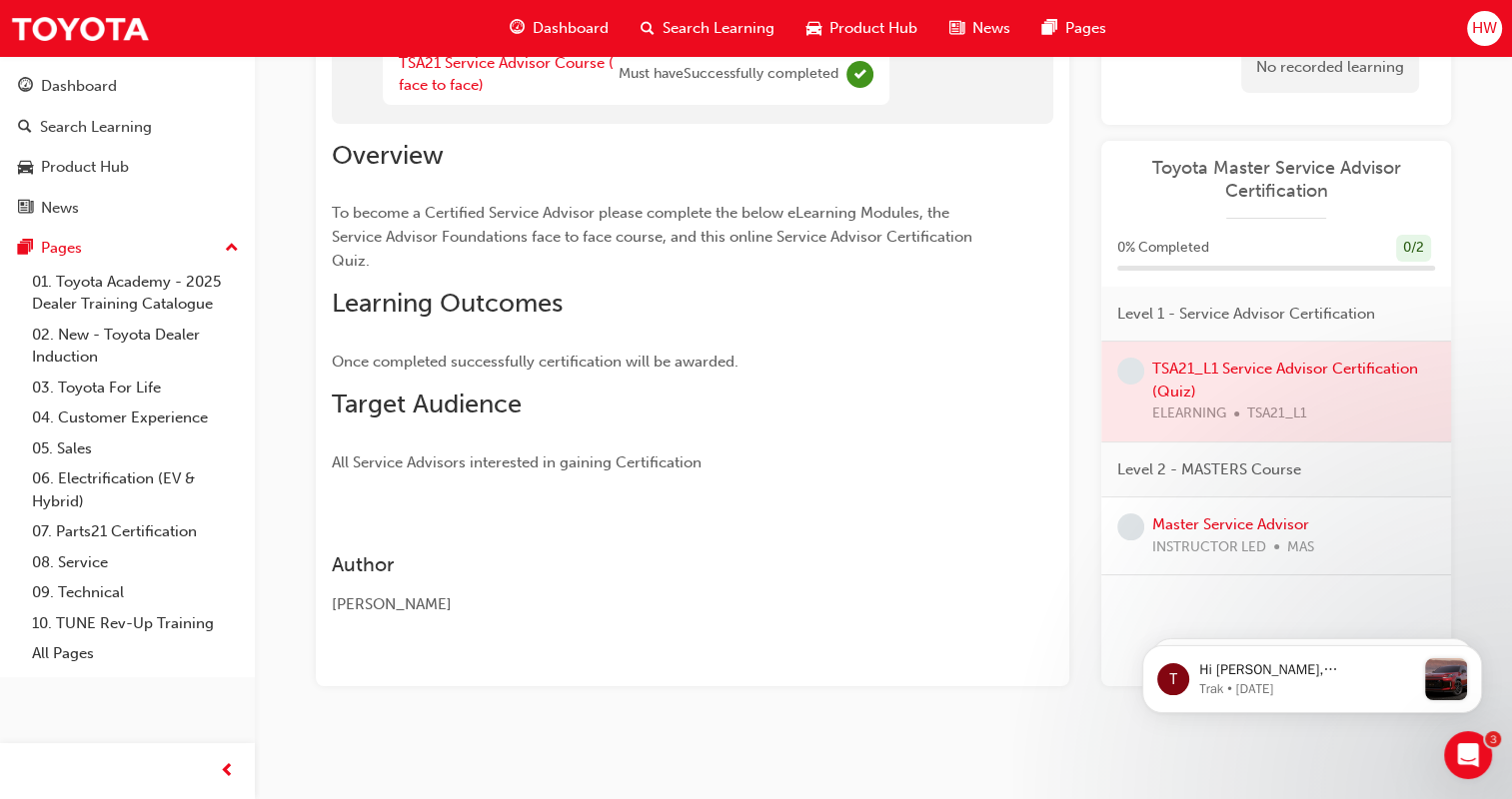 click at bounding box center (1276, 392) 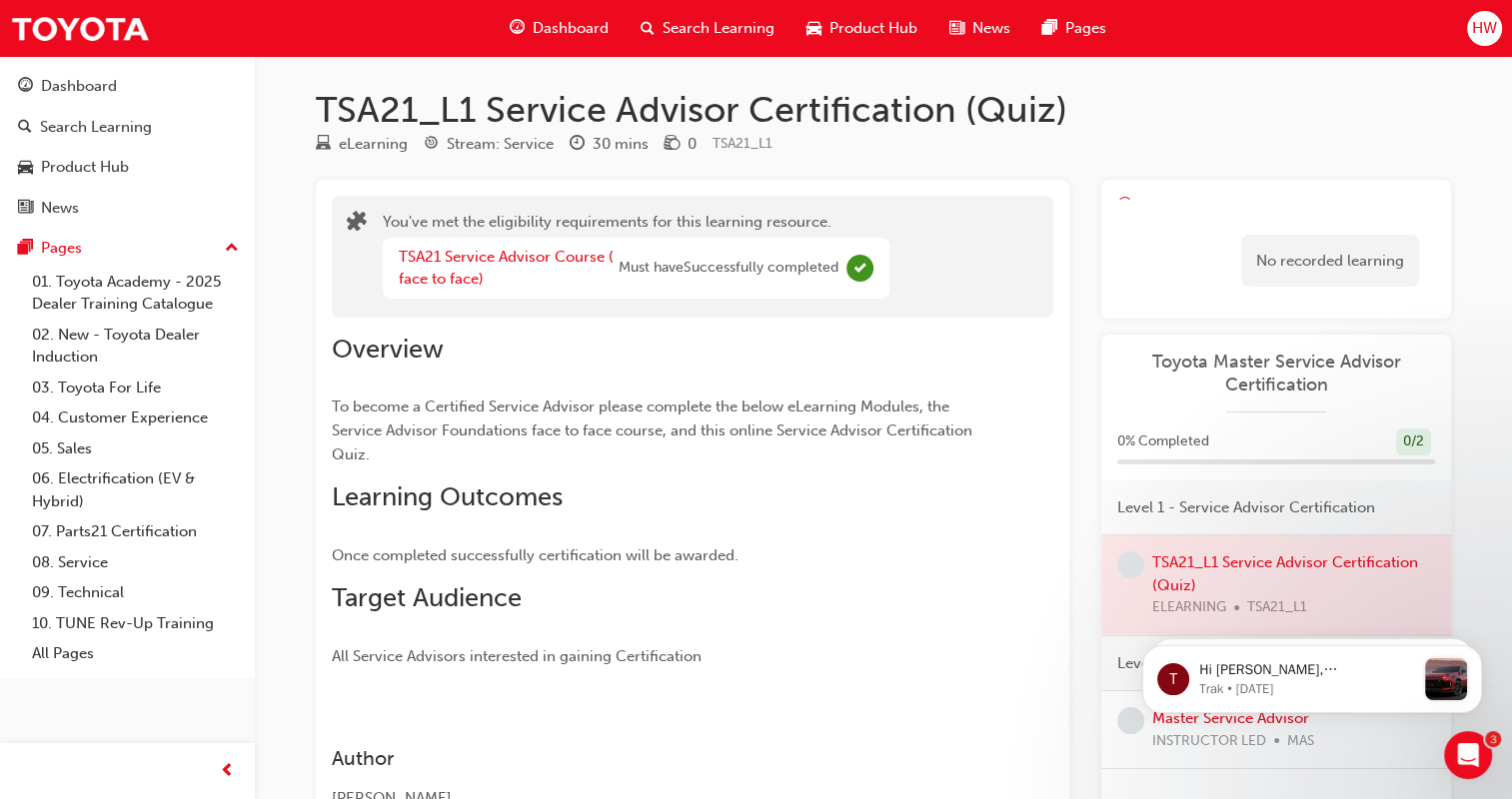 click at bounding box center [1276, 585] 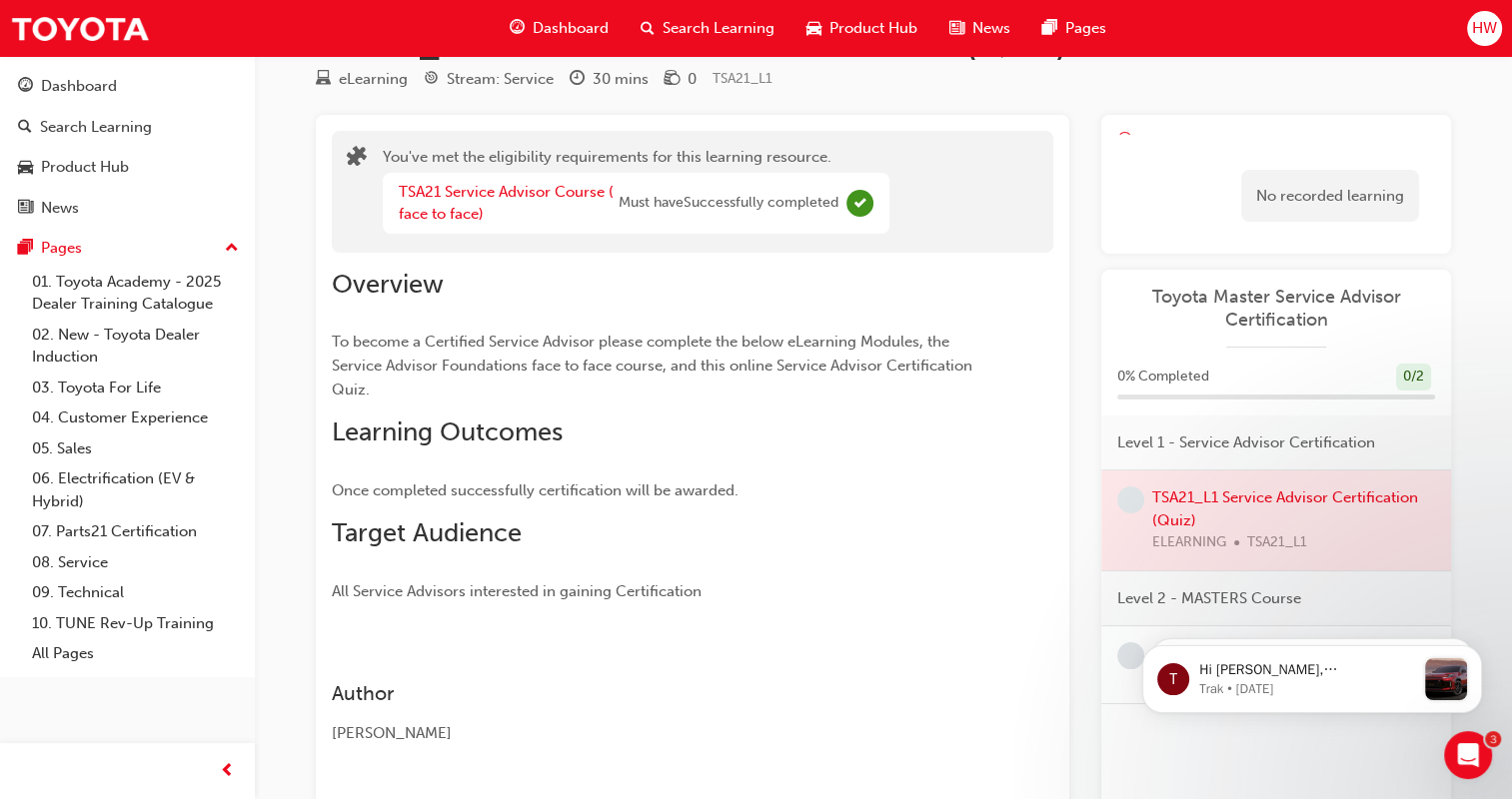 scroll, scrollTop: 100, scrollLeft: 0, axis: vertical 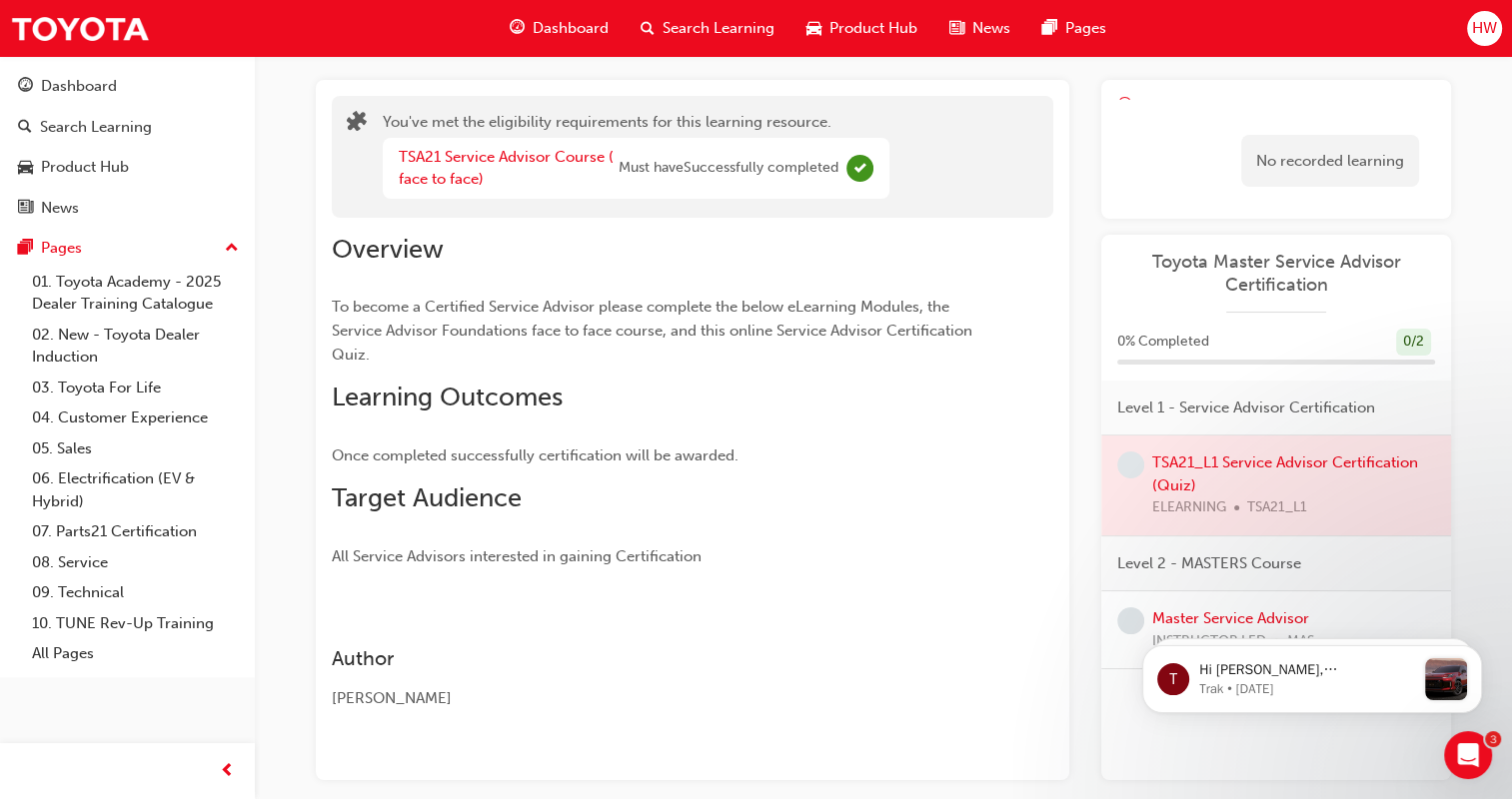 click on "To become a Certified Service Advisor please complete the below eLearning Modules, the Service Advisor Foundations face to face course, and this online Service Advisor Certification Quiz." at bounding box center [657, 331] 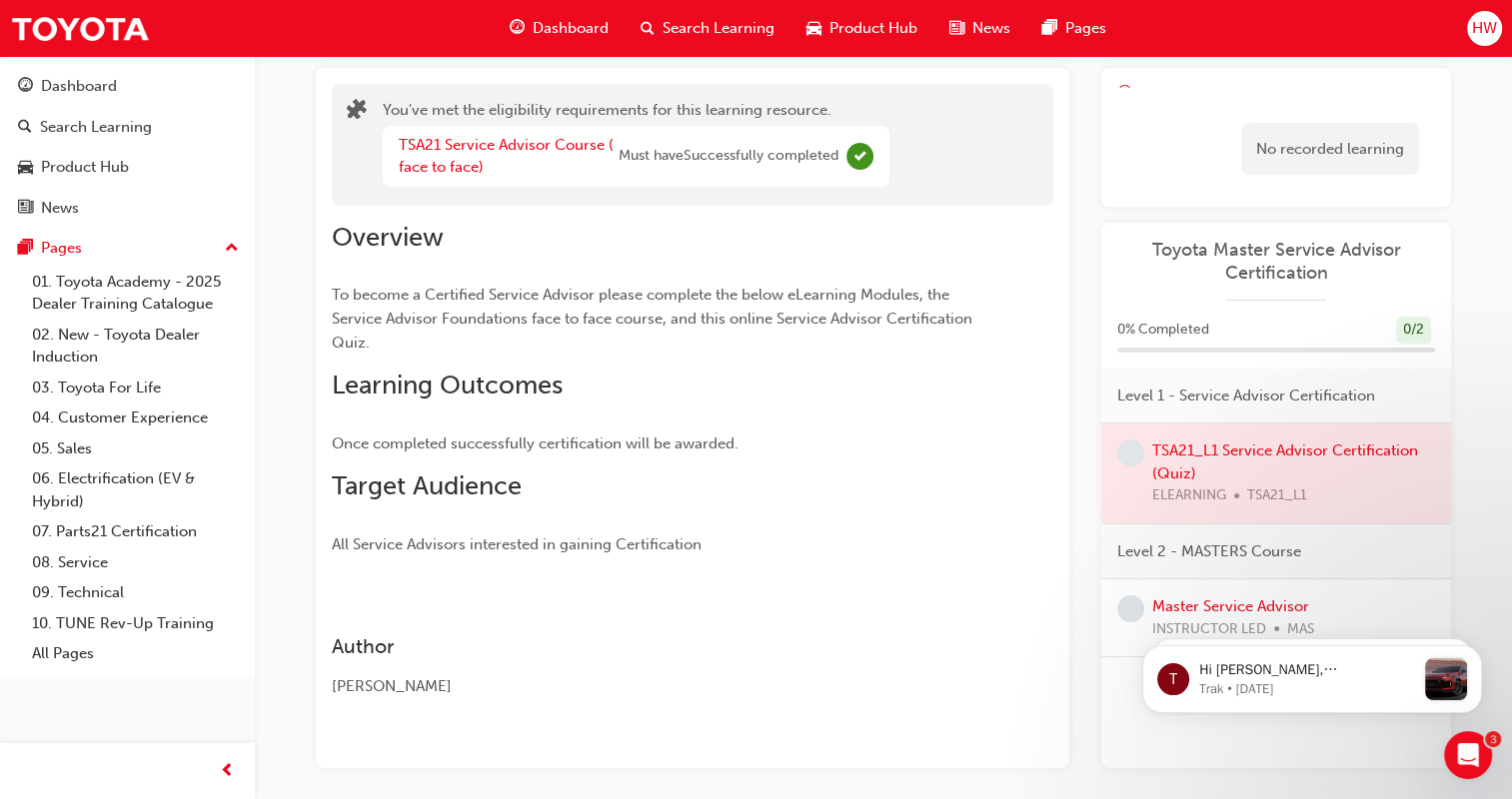 scroll, scrollTop: 194, scrollLeft: 0, axis: vertical 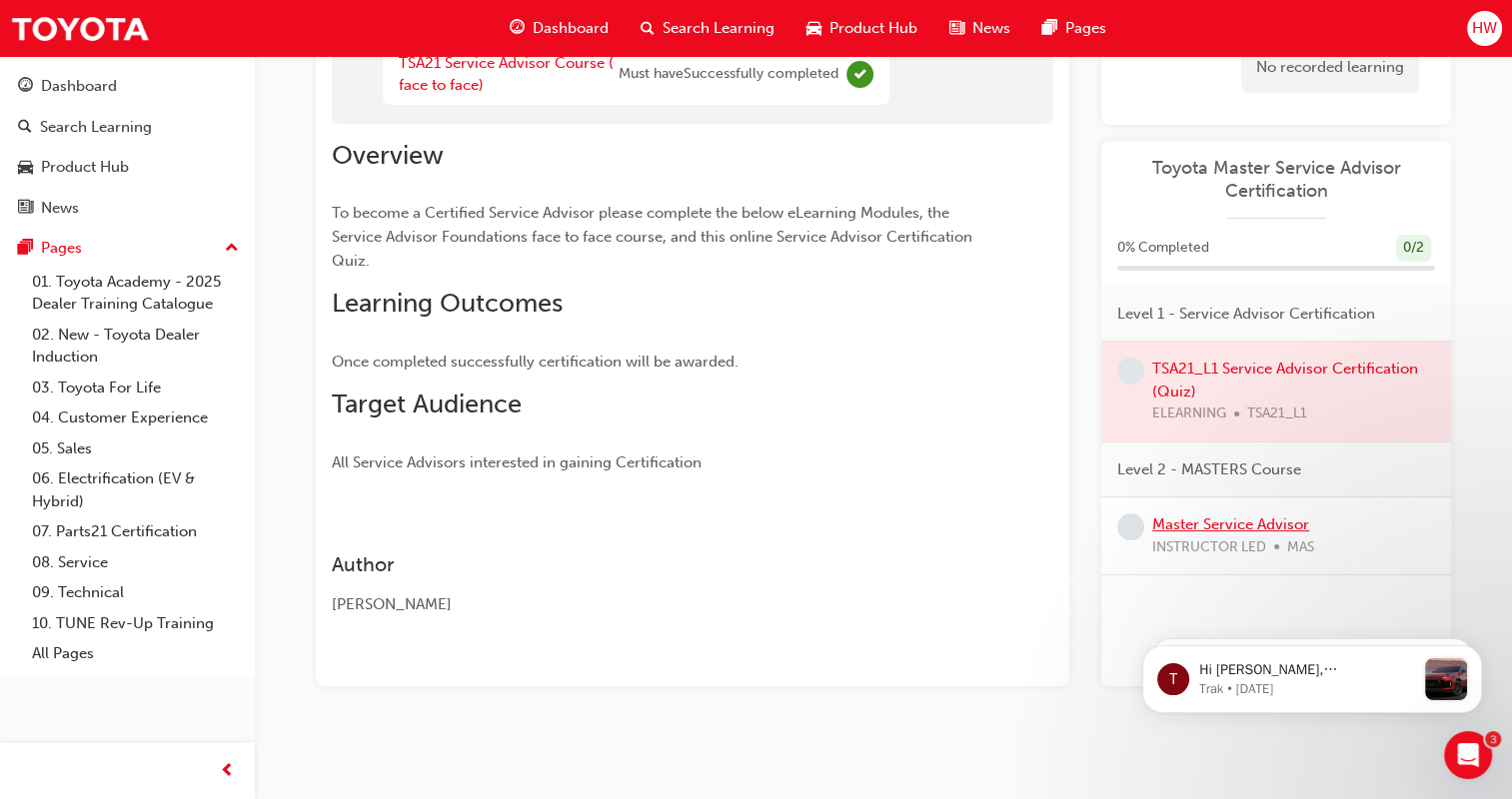 drag, startPoint x: 1218, startPoint y: 547, endPoint x: 1175, endPoint y: 529, distance: 46.615448 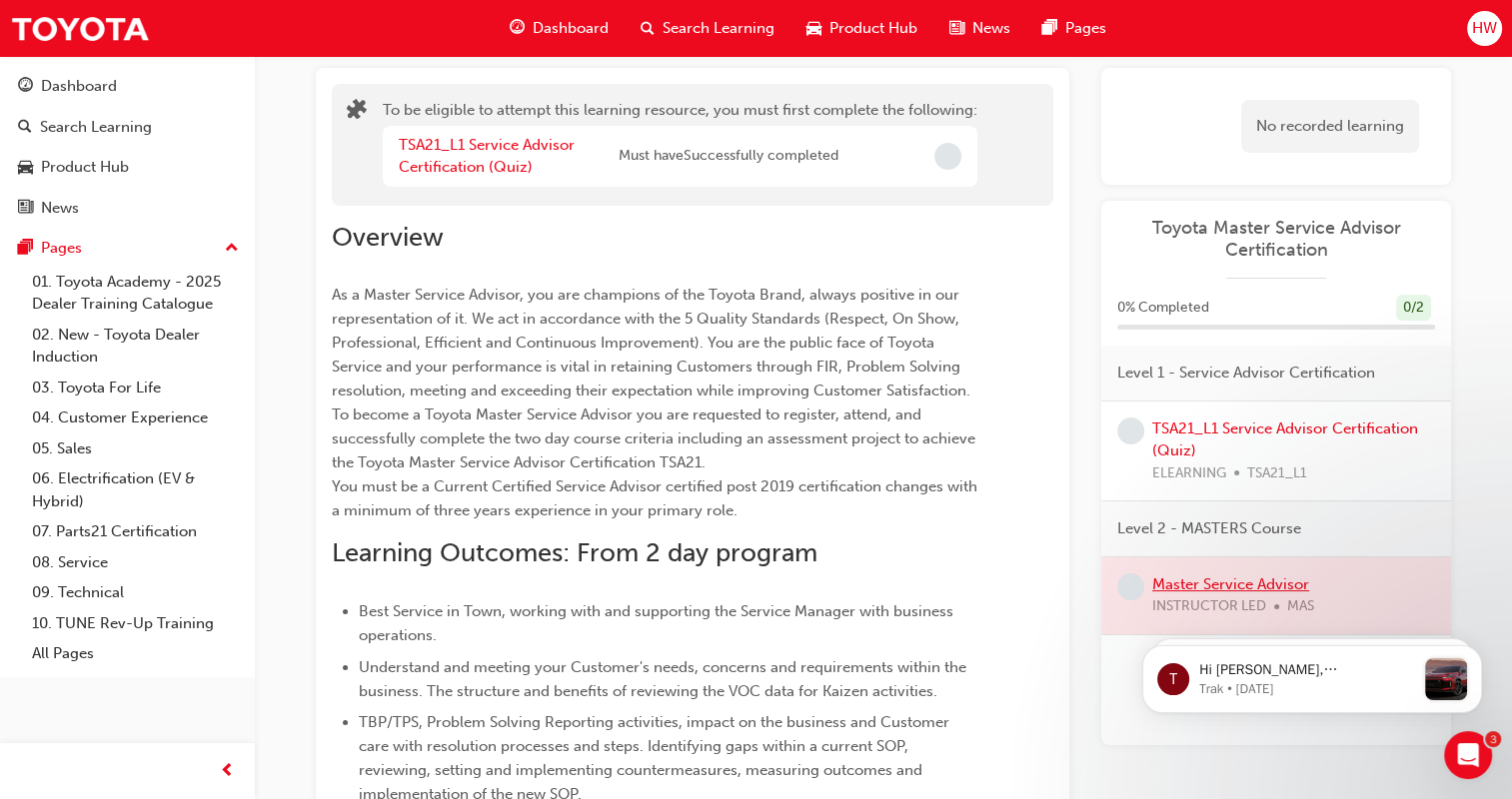 scroll, scrollTop: 0, scrollLeft: 0, axis: both 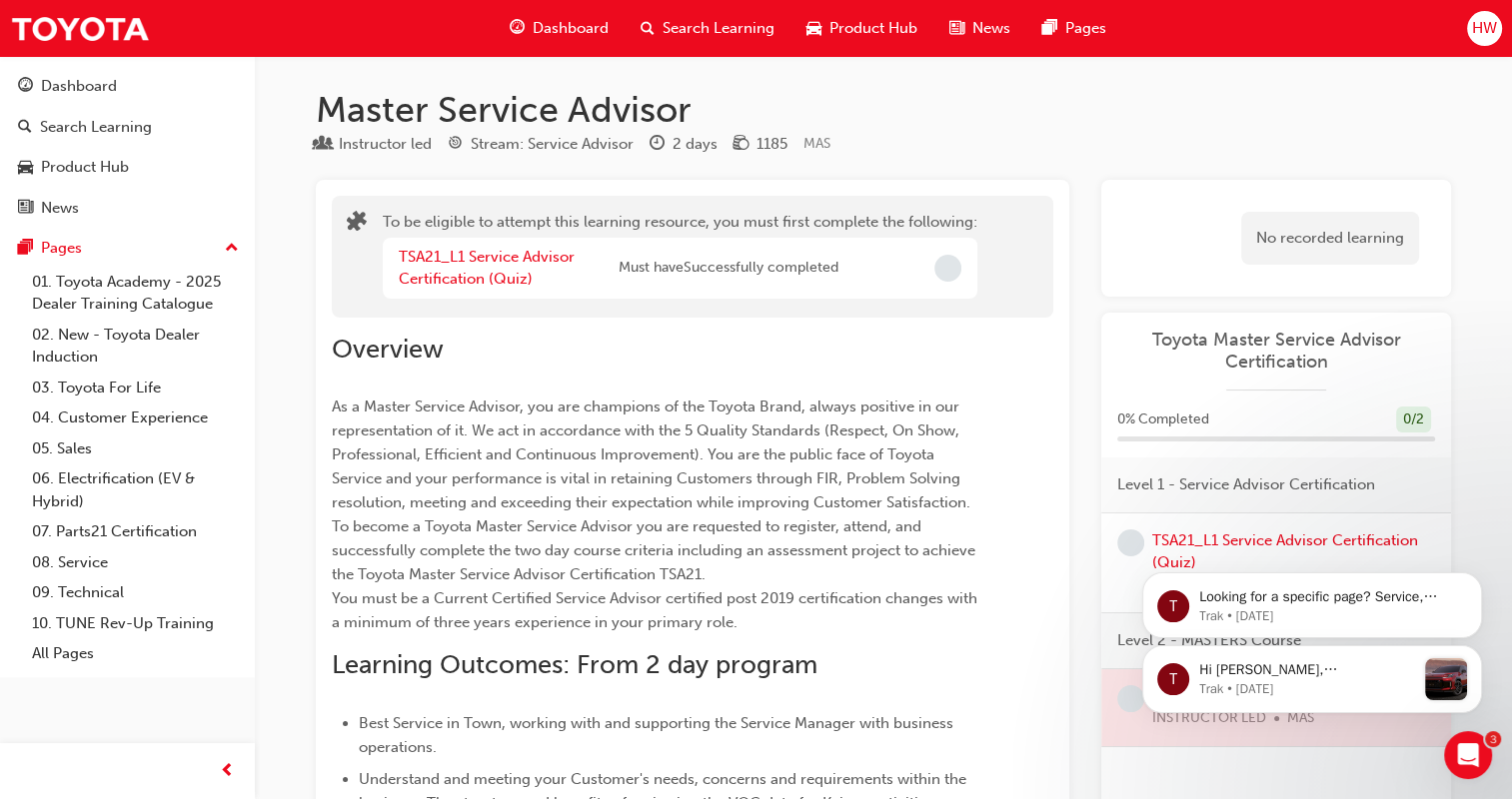 click on "T Hi [PERSON_NAME], [PERSON_NAME] has revealed the next-generation RAV4, featuring its first ever Plug-In Hybrid Electric Vehicle (PHEV) for [GEOGRAPHIC_DATA]. ​ To support this, the PHEV Basics eLearning module is now live. In this quick, interactive course, you’ll: Learn how PHEVs work, Understand their key benefits, Build confidence selling electrified vehicles A new Product Page for the sixth-generation RAV4 is also available, with key info on the model and its PHEV powertrain. ​ With the hybrid-only RAV4 arriving in early 2026, it’s the perfect time to upskill. ⚡ Let’s lead the charge. Start your training [DATE]! Trak • [DATE] T Looking for a specific page? Service, Service Advisor Trak • [DATE]" at bounding box center [1312, 588] 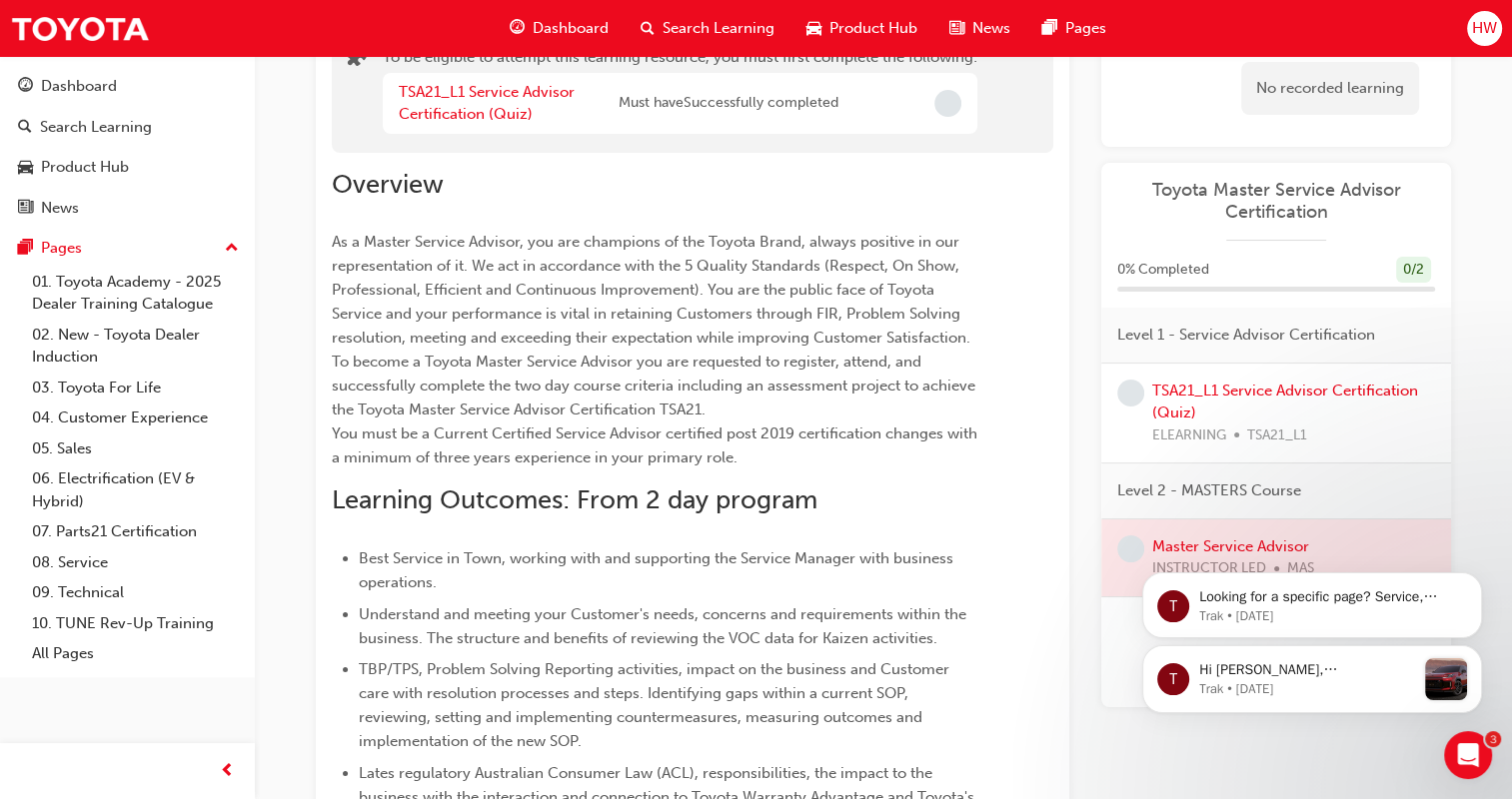 scroll, scrollTop: 200, scrollLeft: 0, axis: vertical 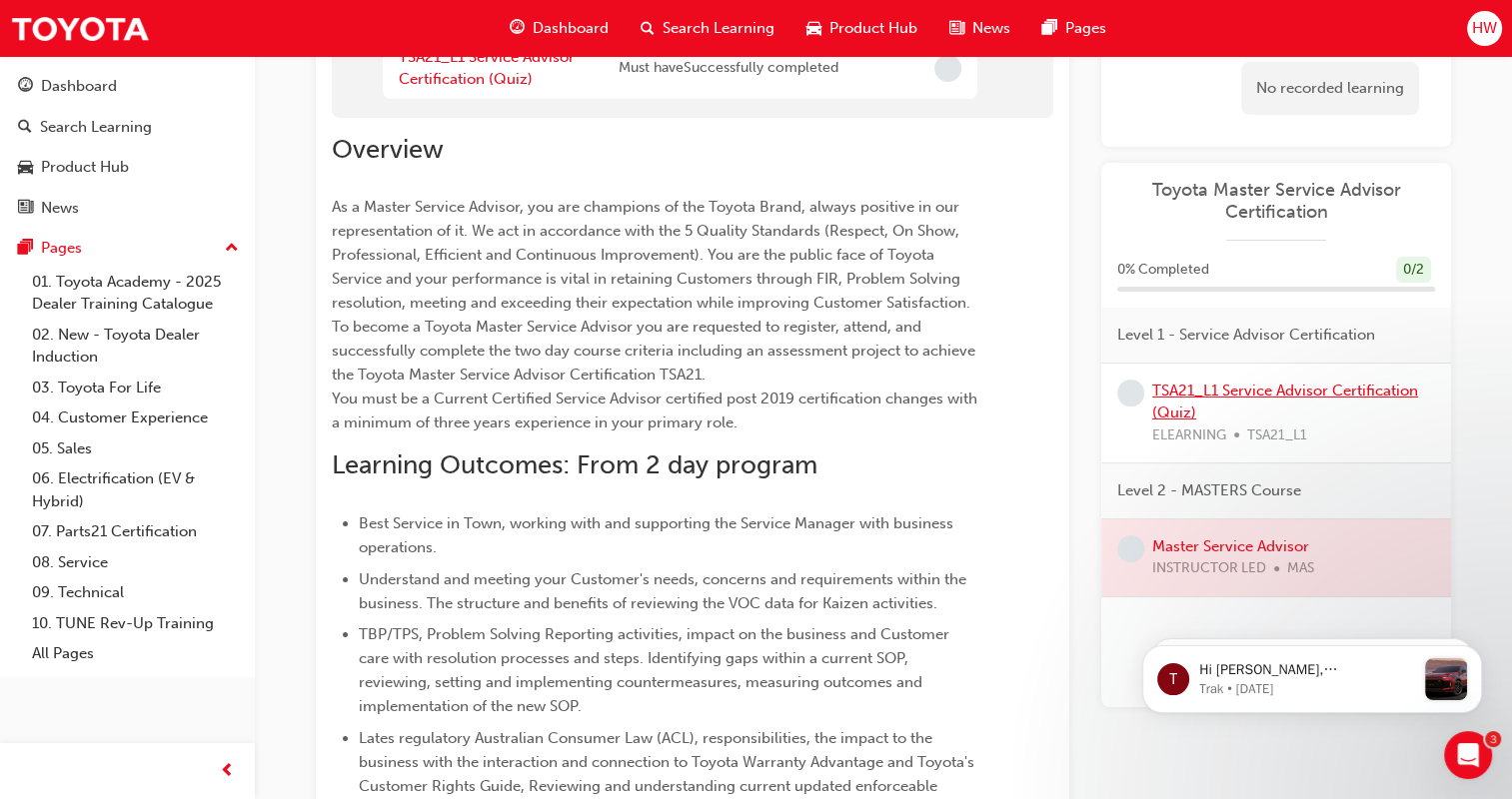 click on "TSA21_L1 Service Advisor Certification (Quiz)" at bounding box center [1285, 401] 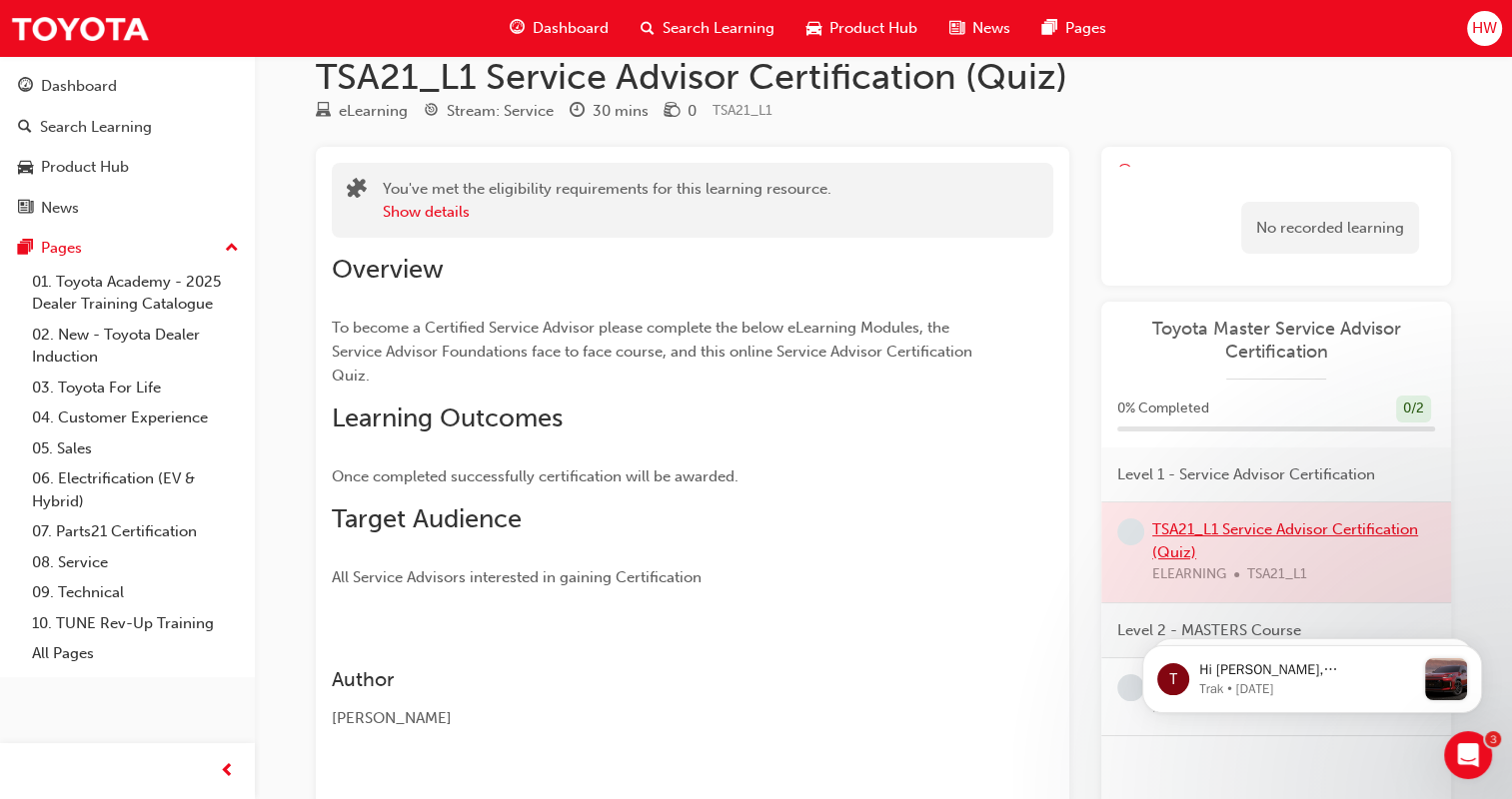 scroll, scrollTop: 0, scrollLeft: 0, axis: both 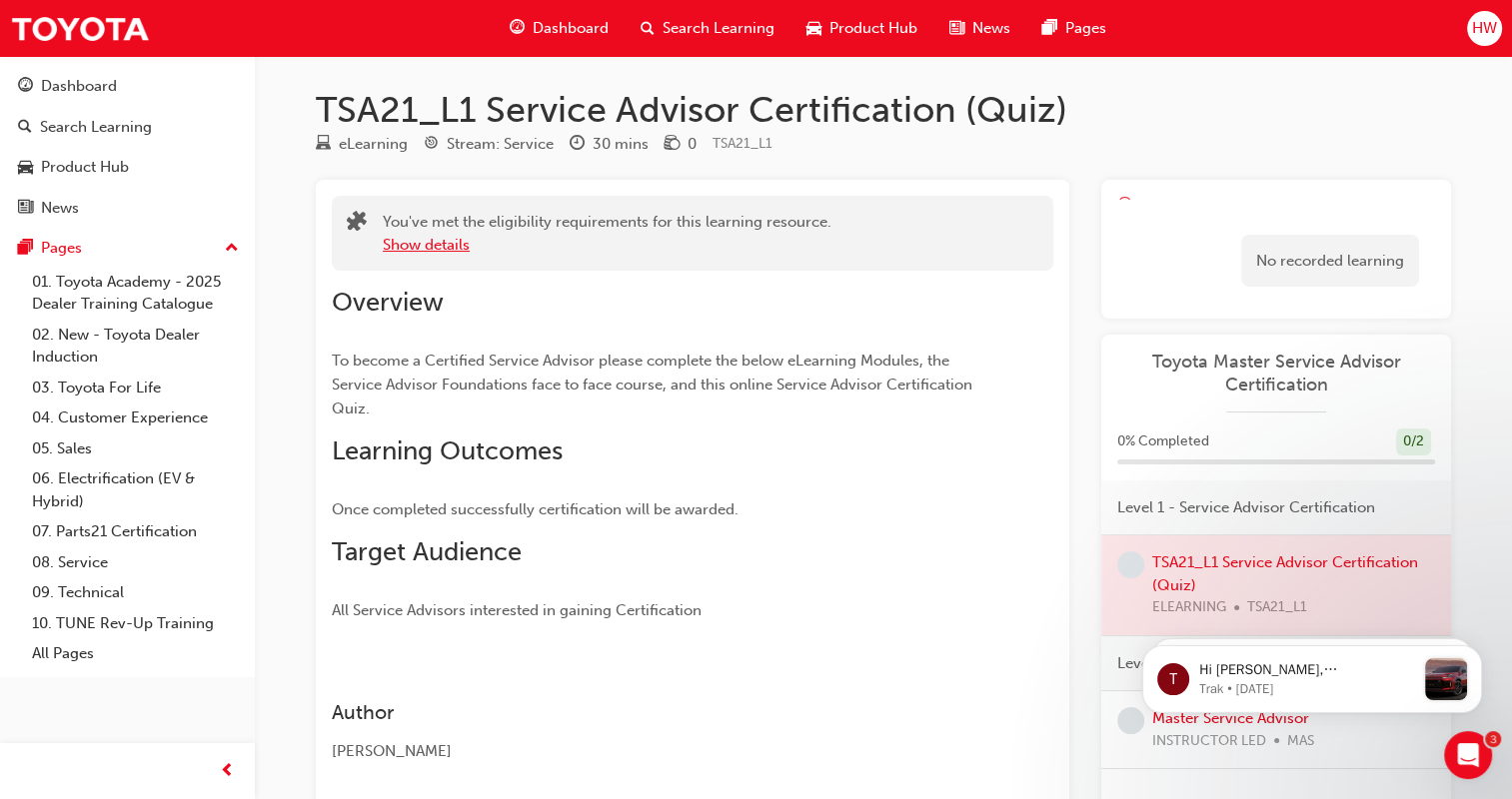 click on "Show details" at bounding box center [426, 245] 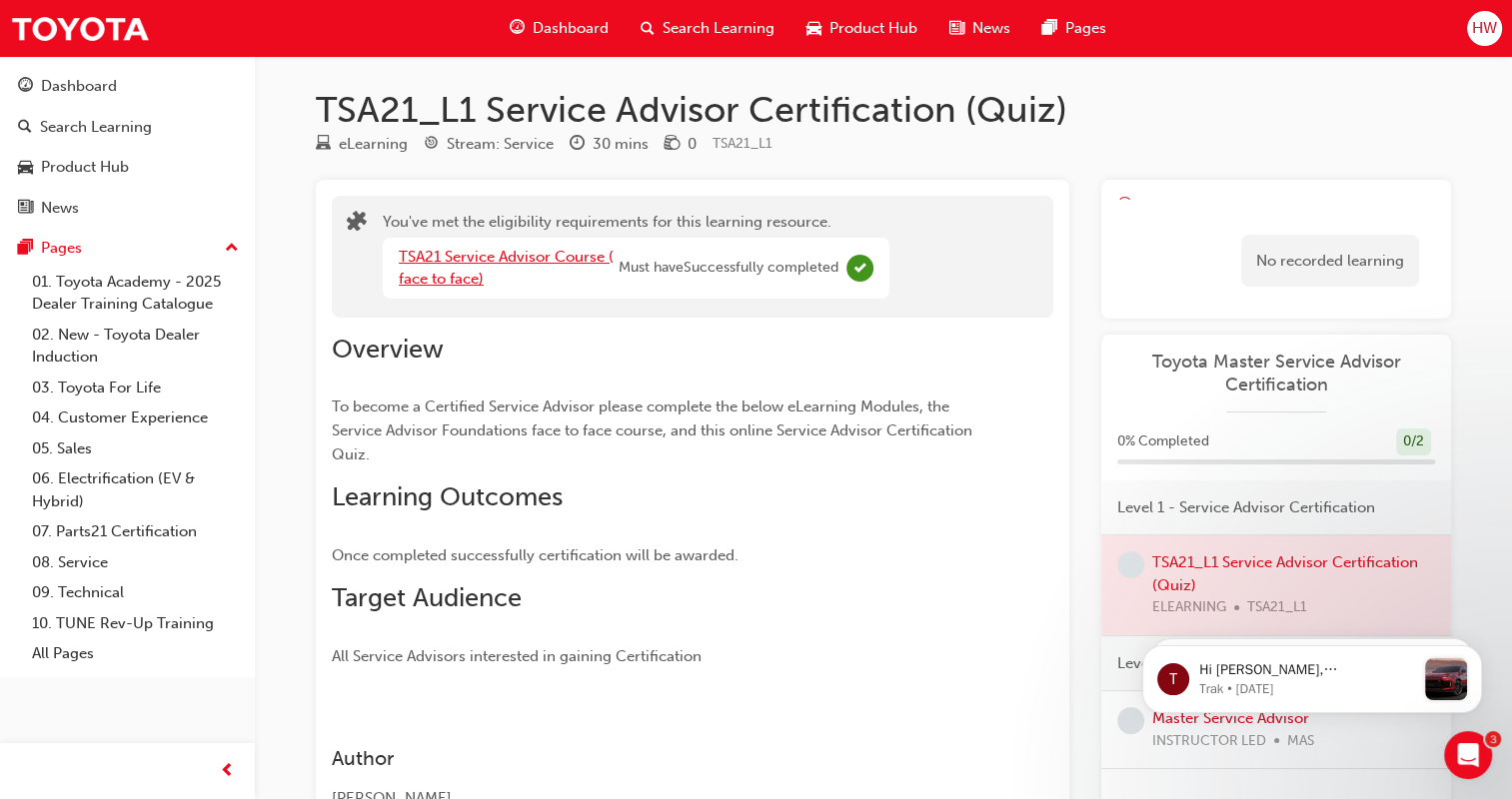 click on "TSA21 Service Advisor Course ( face to face)" at bounding box center [506, 268] 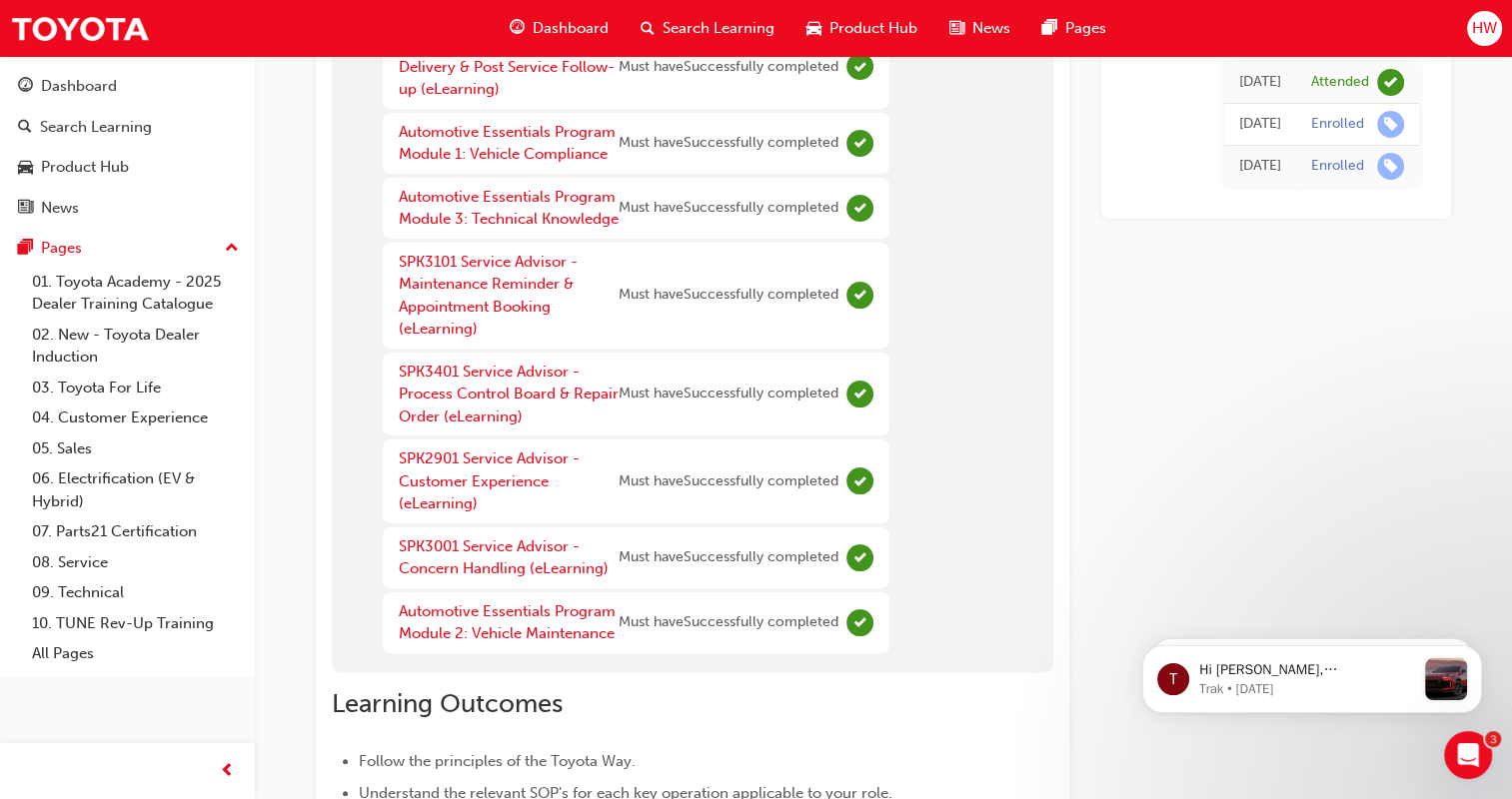 scroll, scrollTop: 0, scrollLeft: 0, axis: both 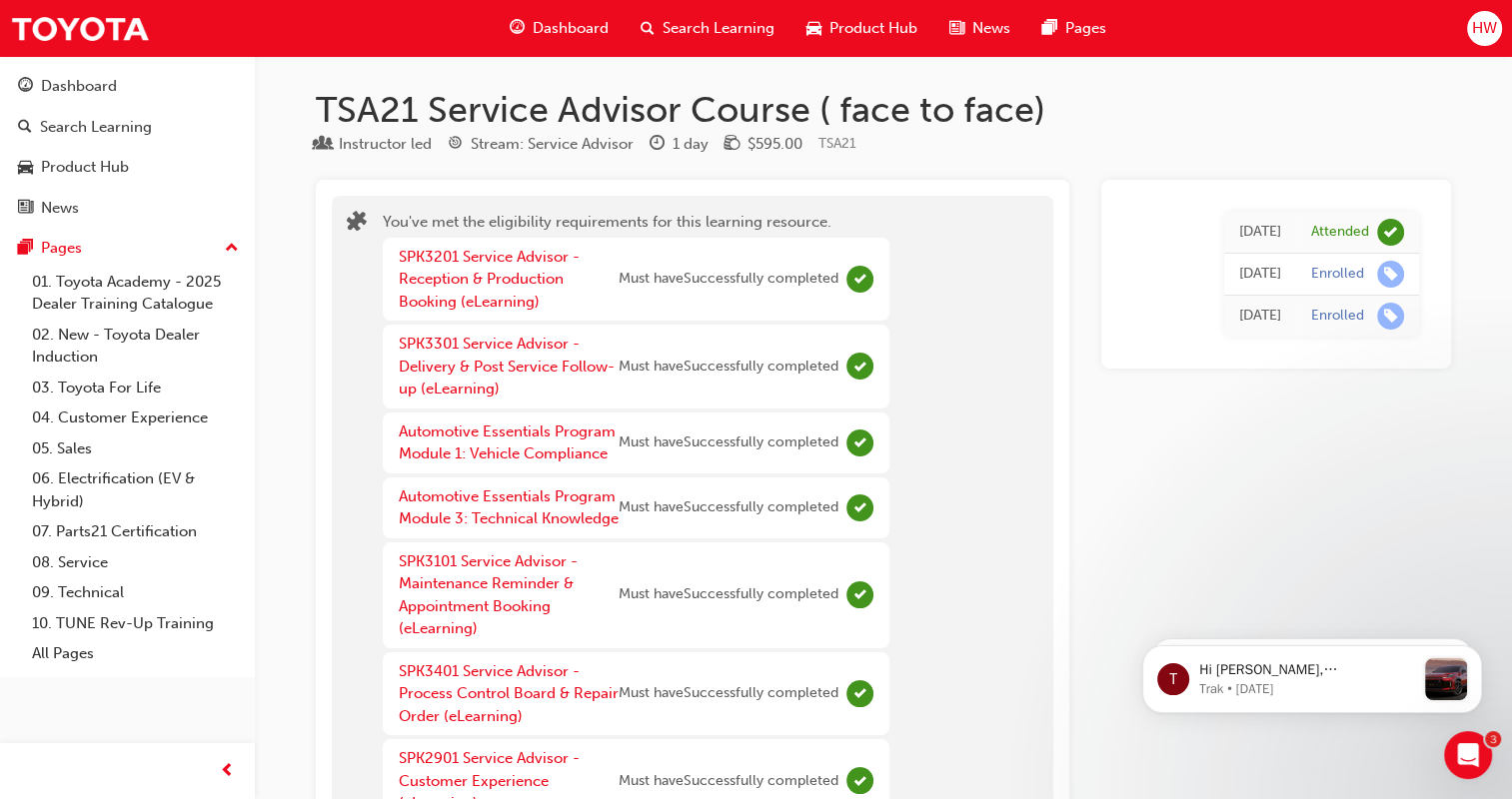 click on "Dashboard" at bounding box center [559, 28] 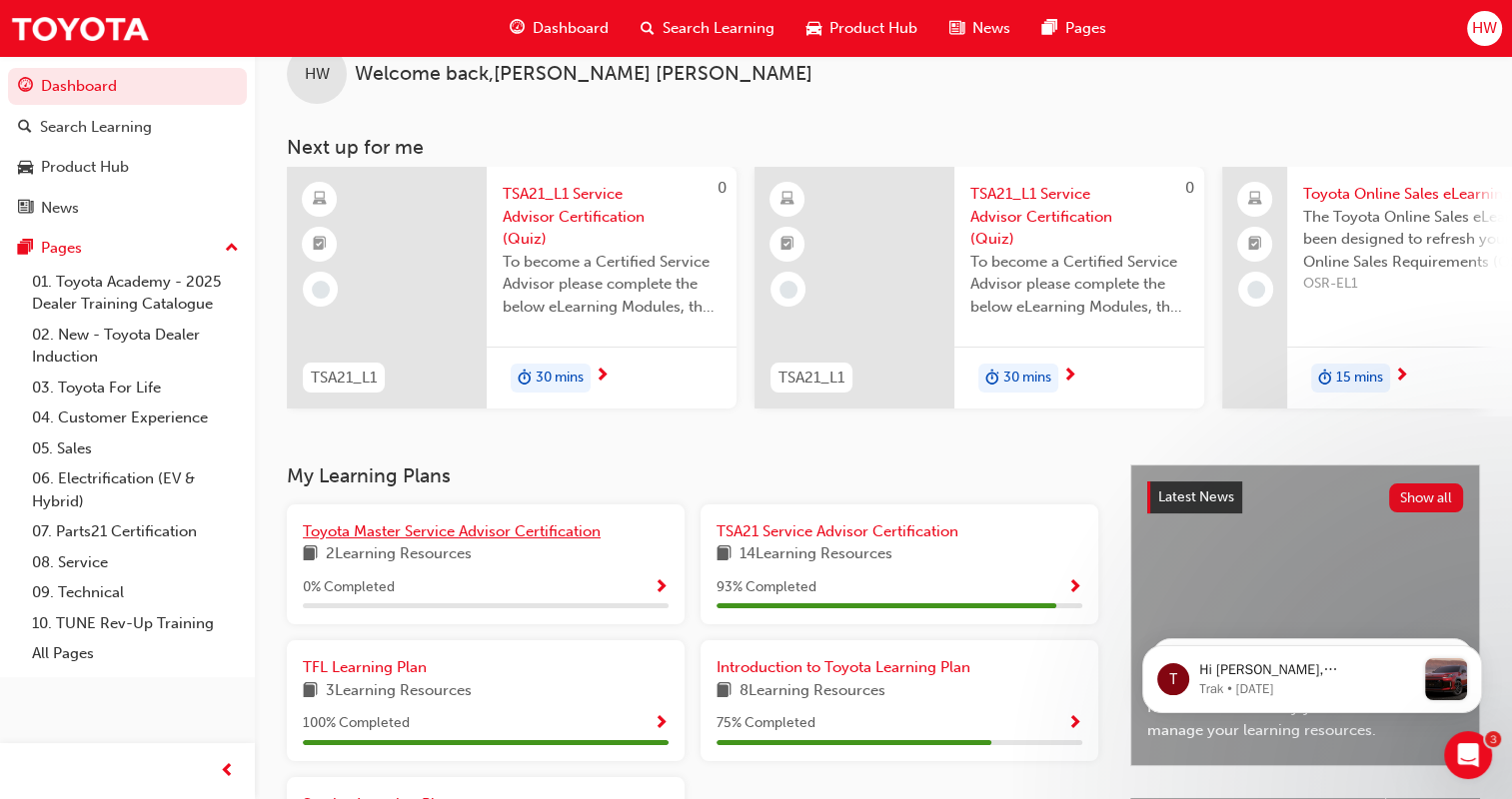 scroll, scrollTop: 0, scrollLeft: 0, axis: both 